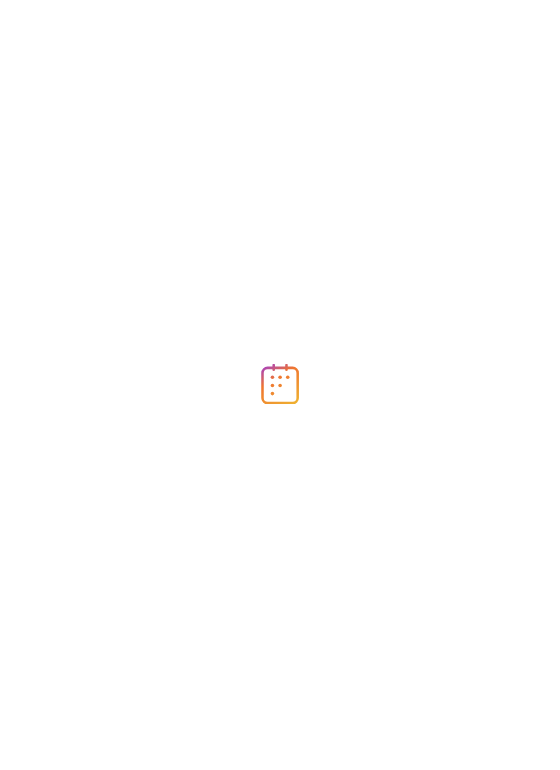 scroll, scrollTop: 0, scrollLeft: 0, axis: both 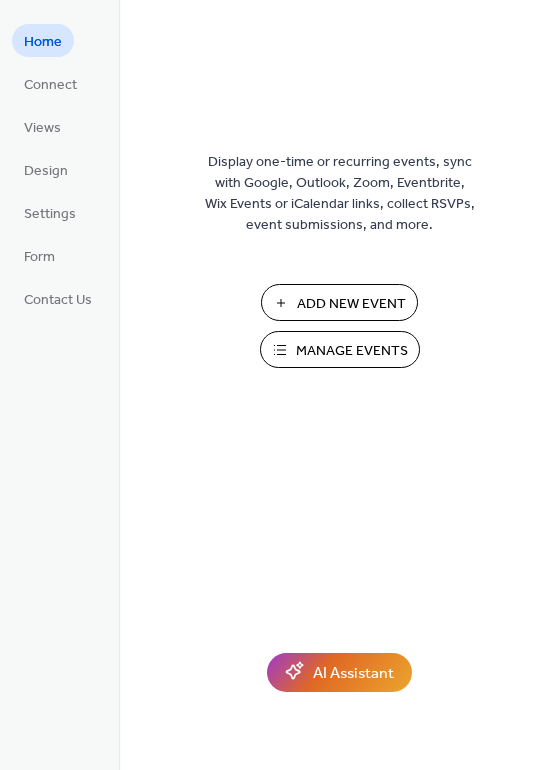 click on "Manage Events" at bounding box center (352, 351) 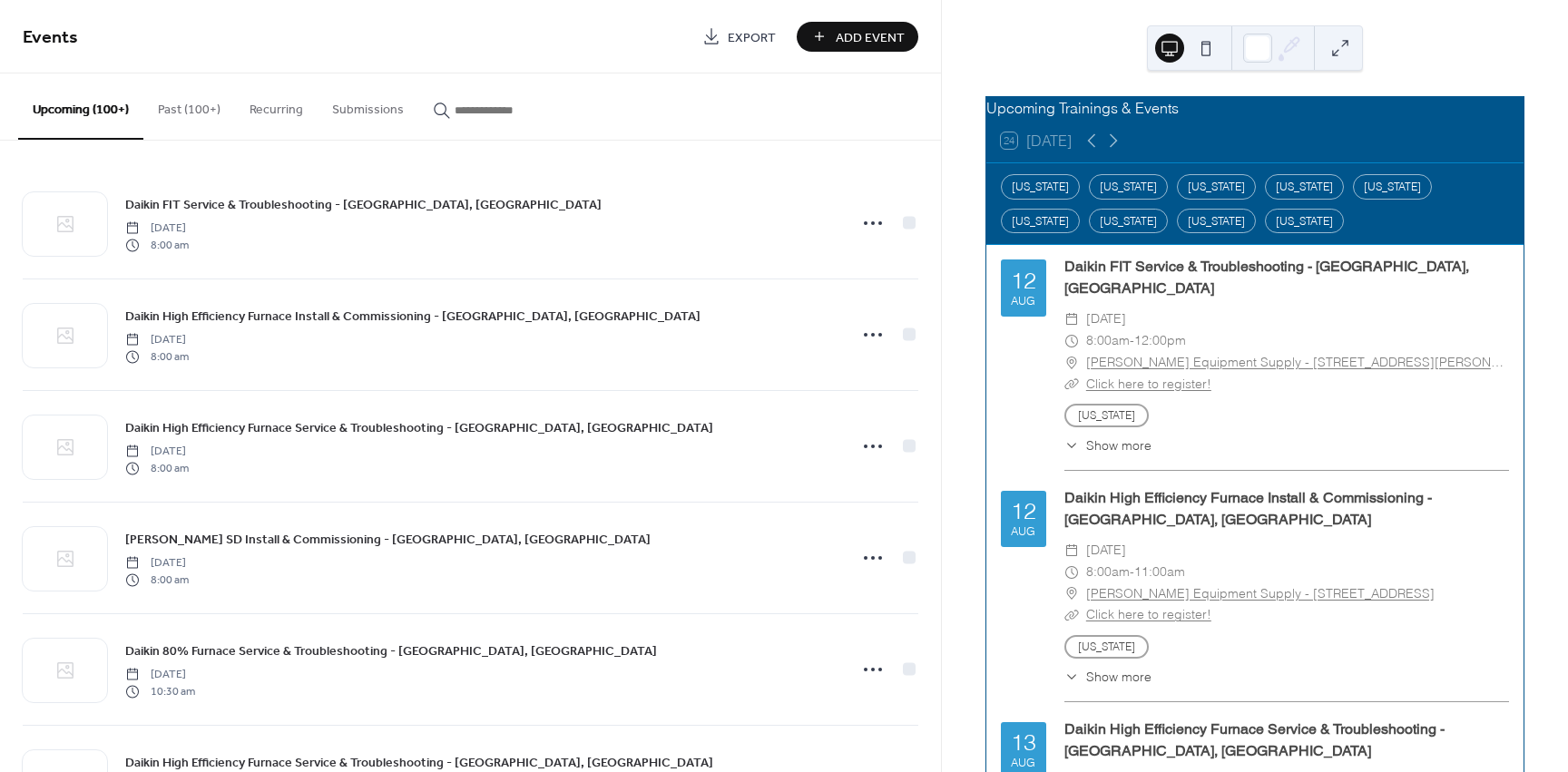 scroll, scrollTop: 0, scrollLeft: 0, axis: both 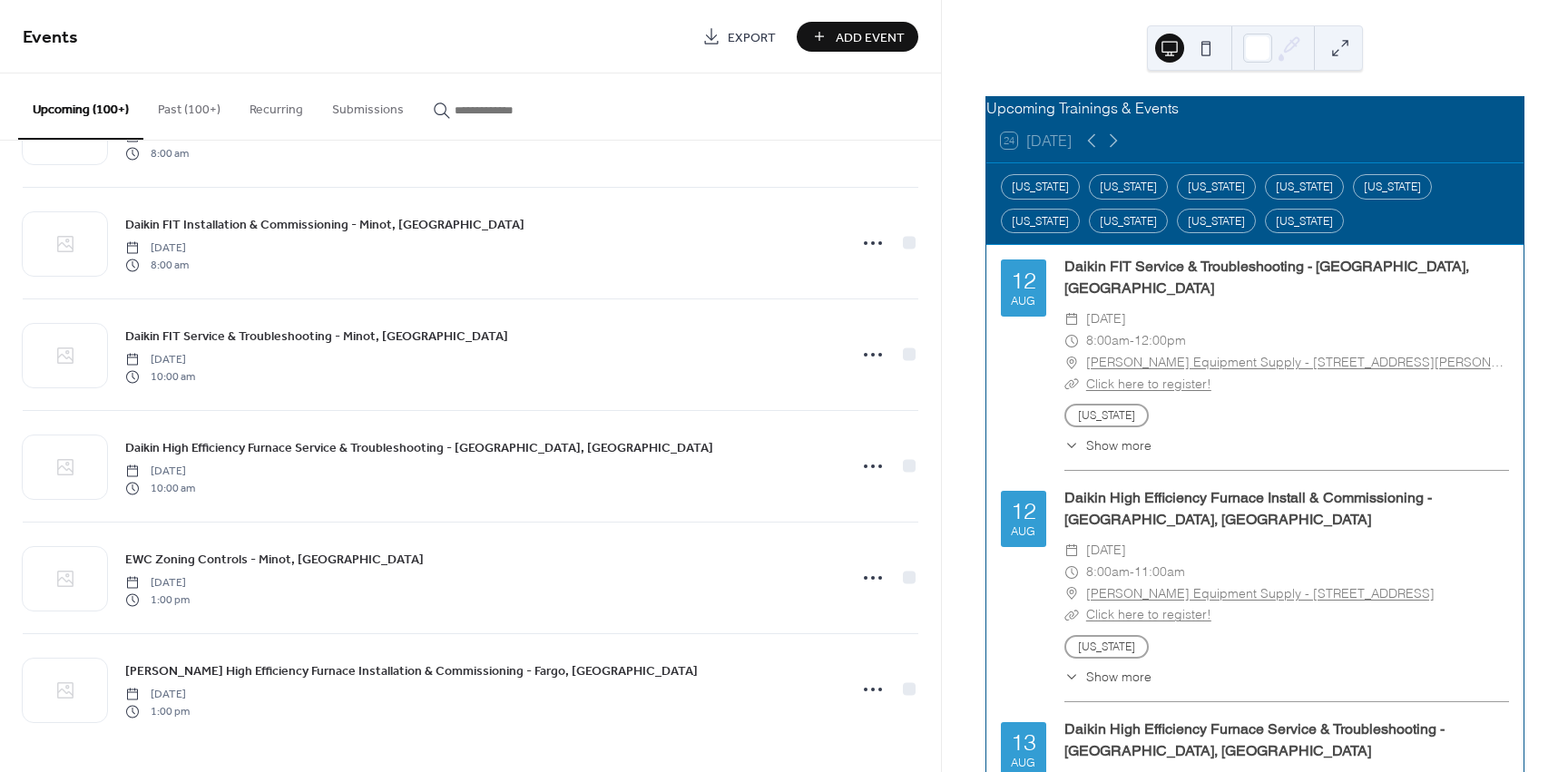 click at bounding box center (498, 105) 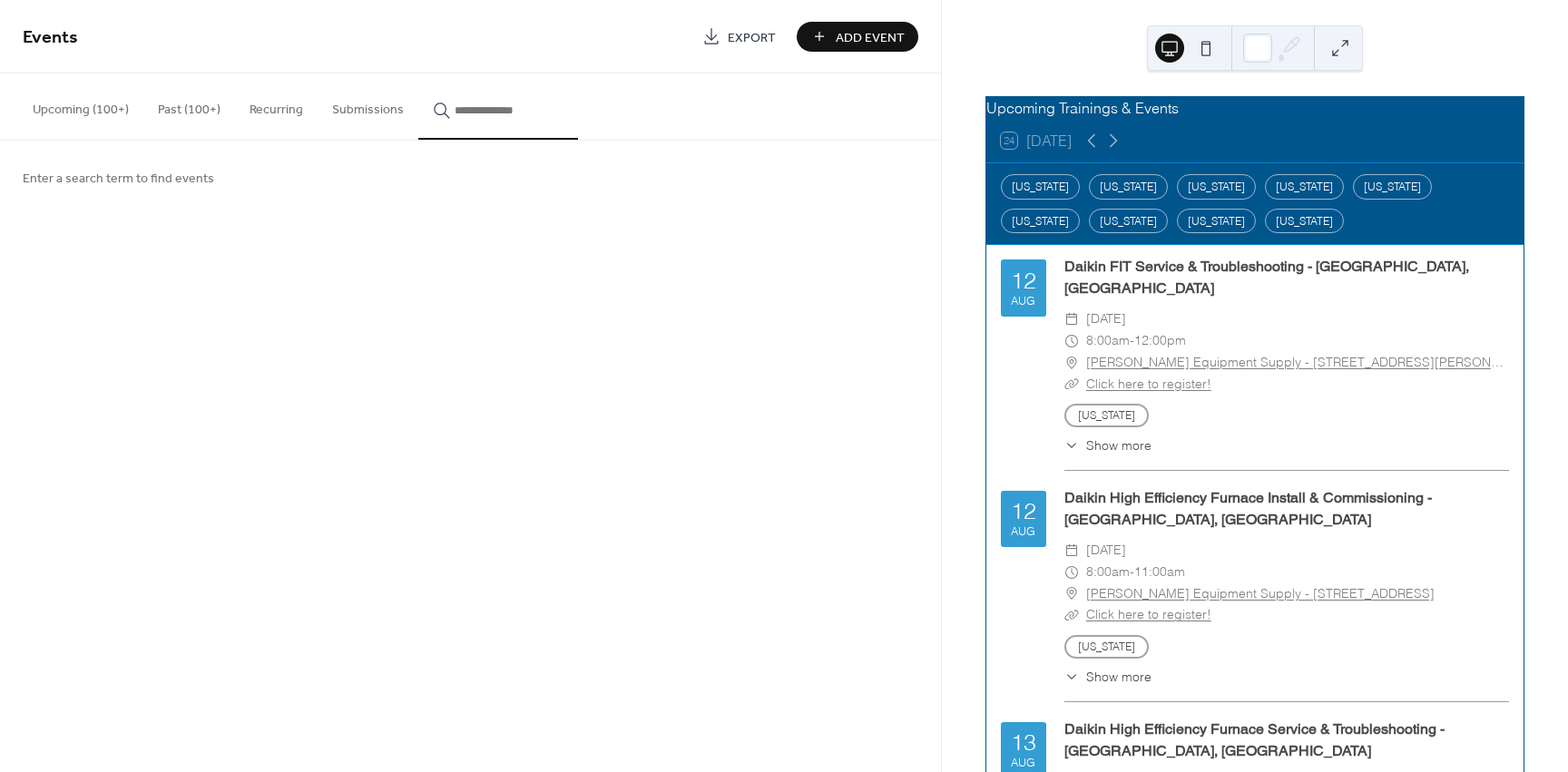 click at bounding box center [509, 110] 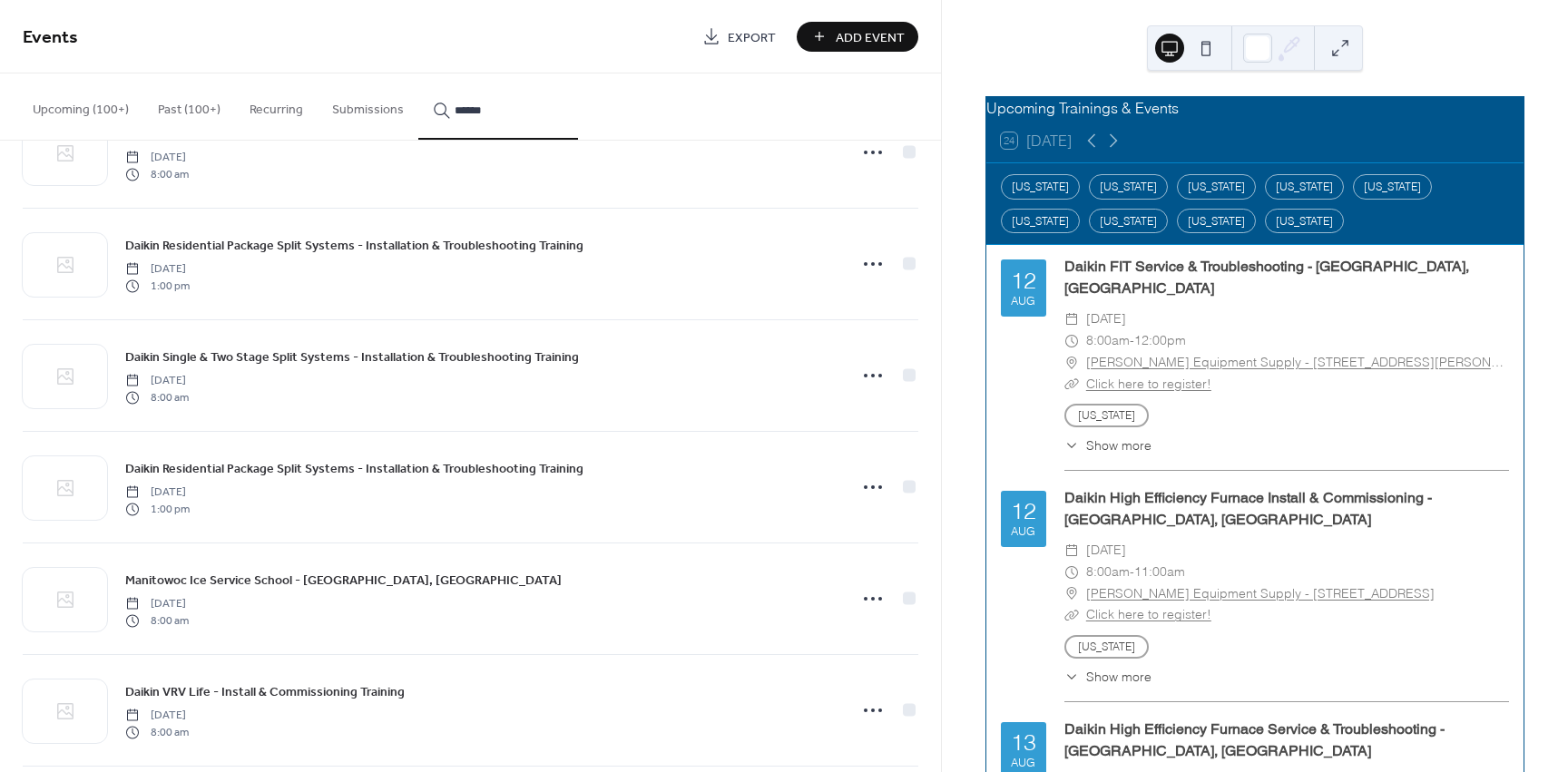 scroll, scrollTop: 0, scrollLeft: 0, axis: both 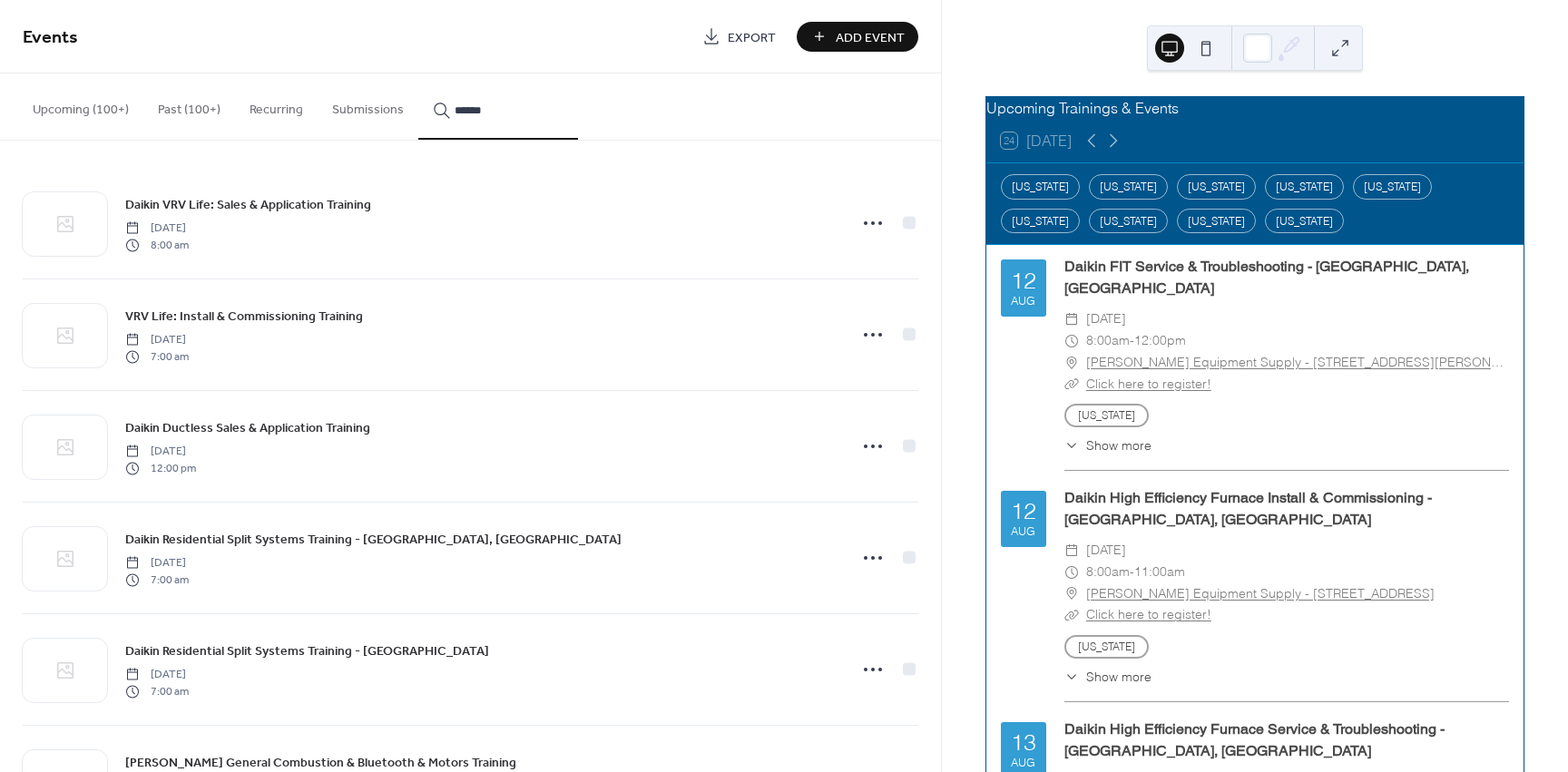 type on "******" 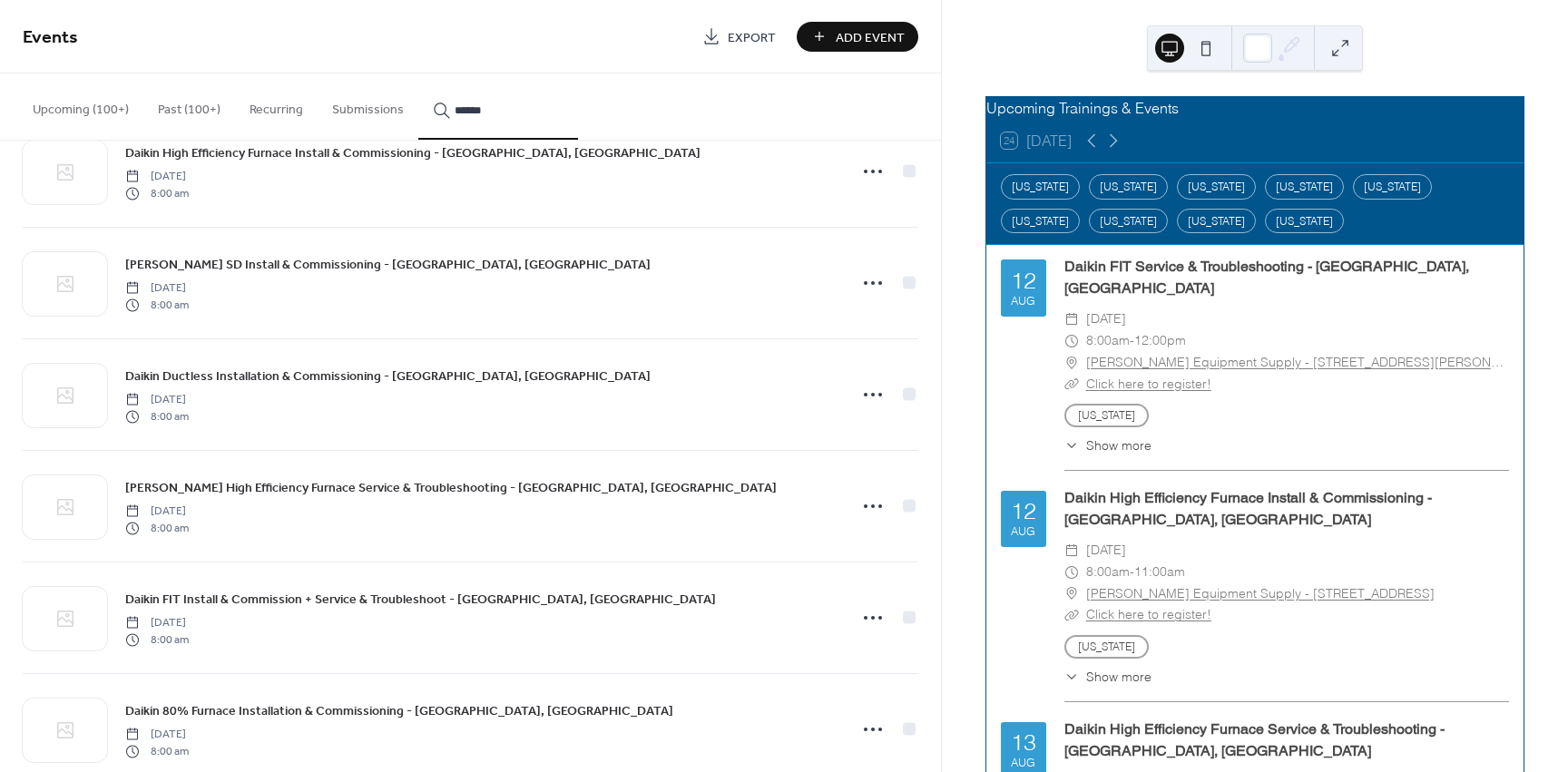scroll, scrollTop: 4808, scrollLeft: 0, axis: vertical 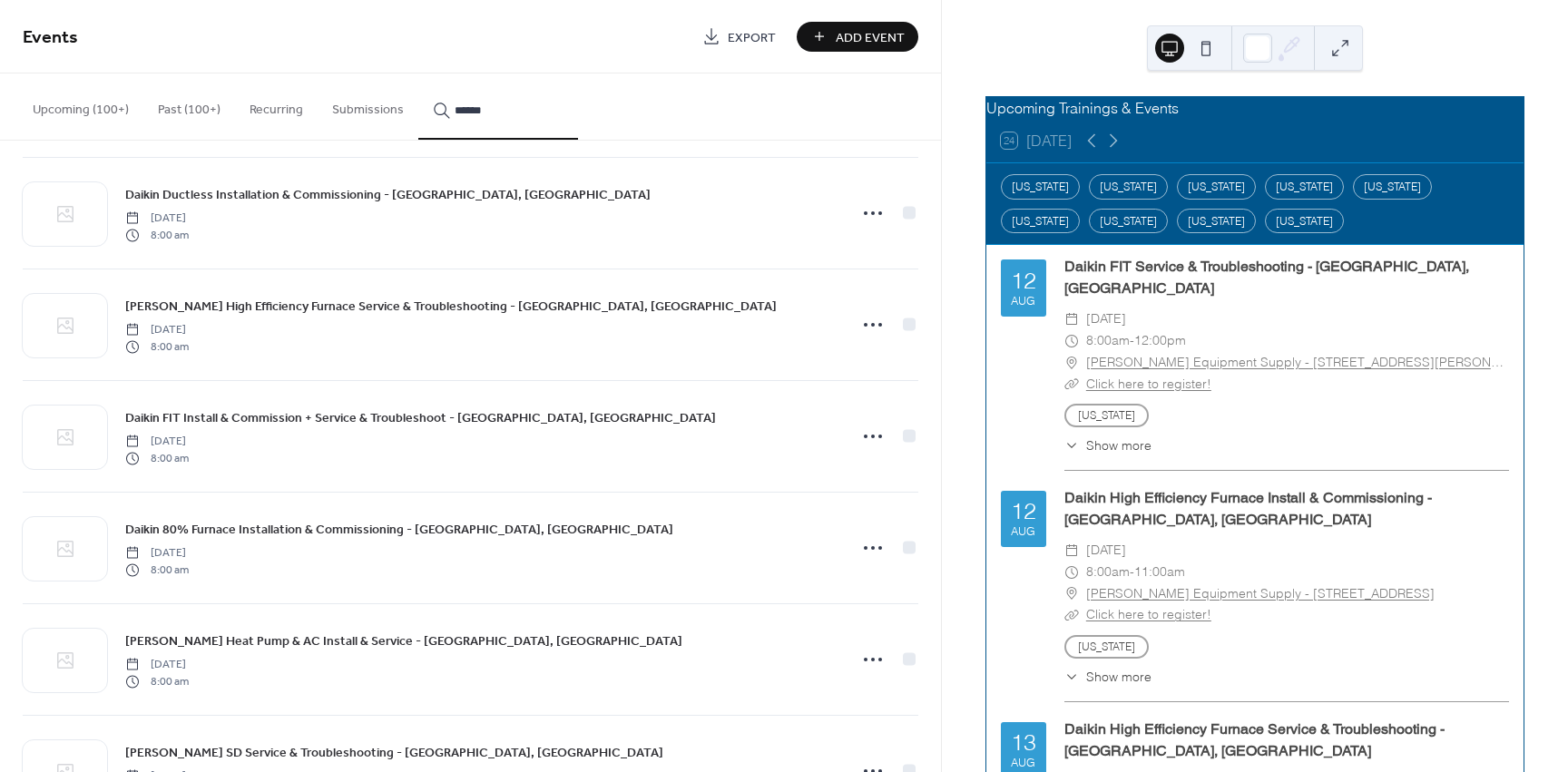 click 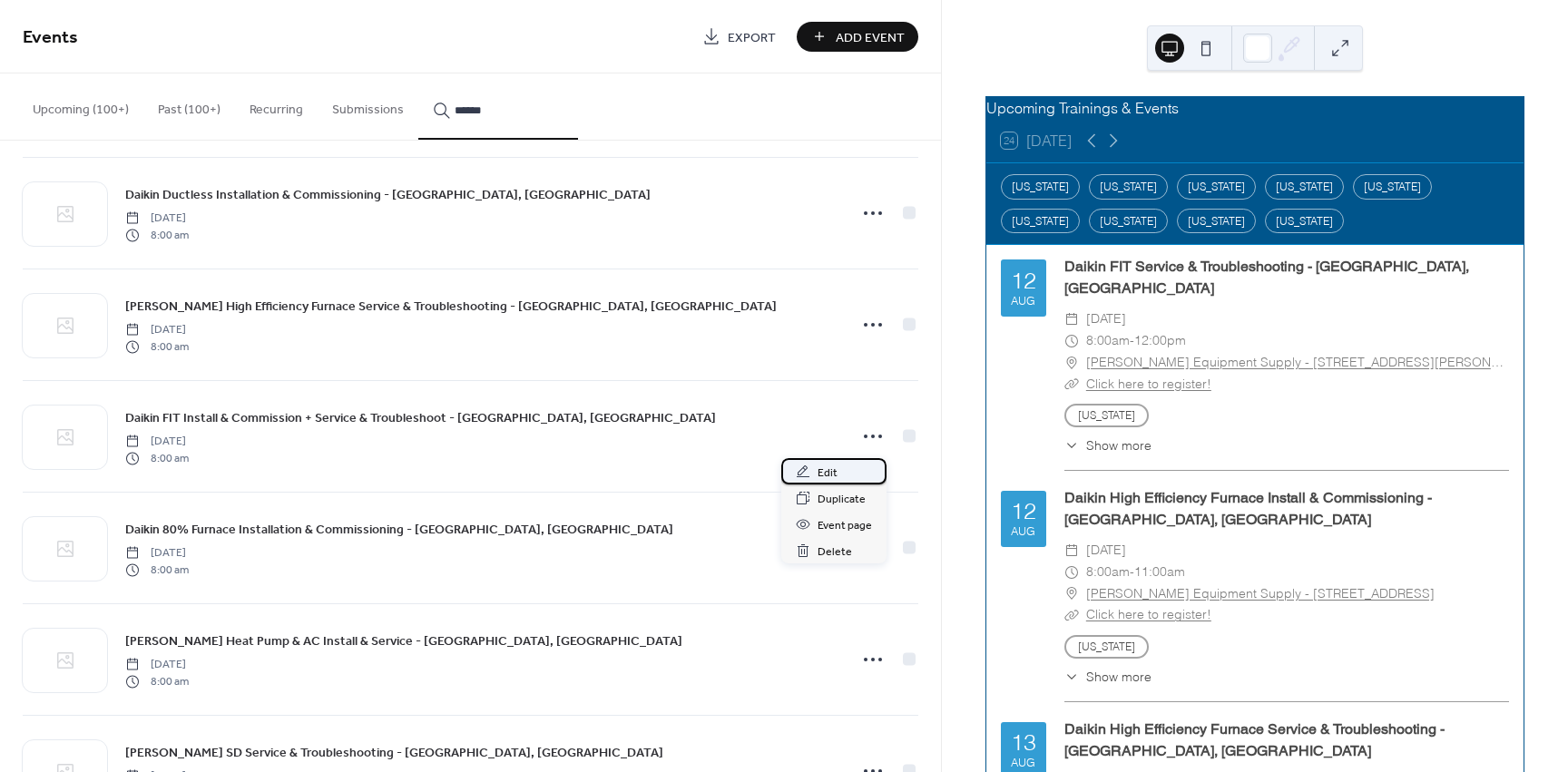 click on "Edit" at bounding box center [834, 471] 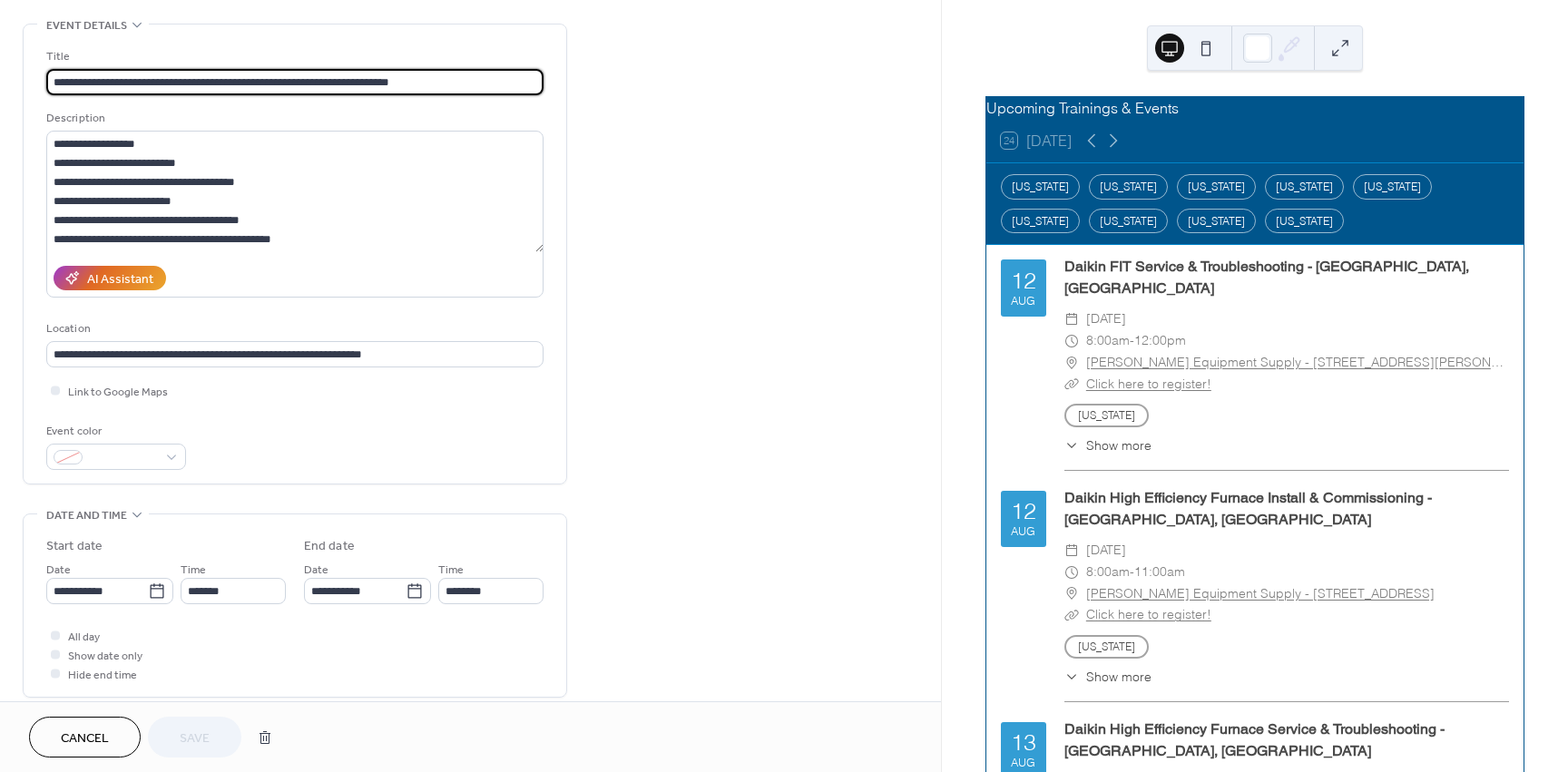 scroll, scrollTop: 181, scrollLeft: 0, axis: vertical 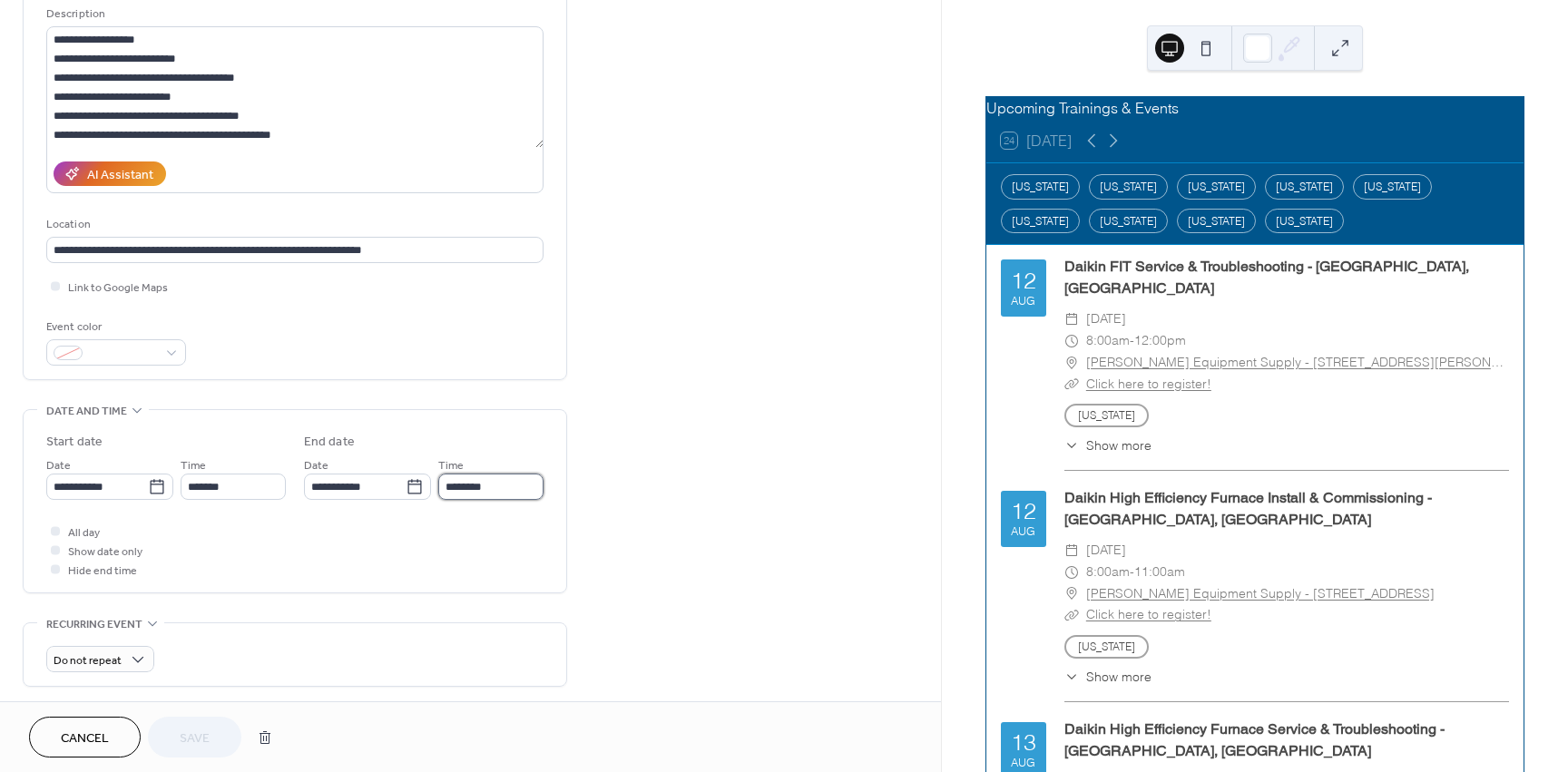 click on "********" at bounding box center (491, 486) 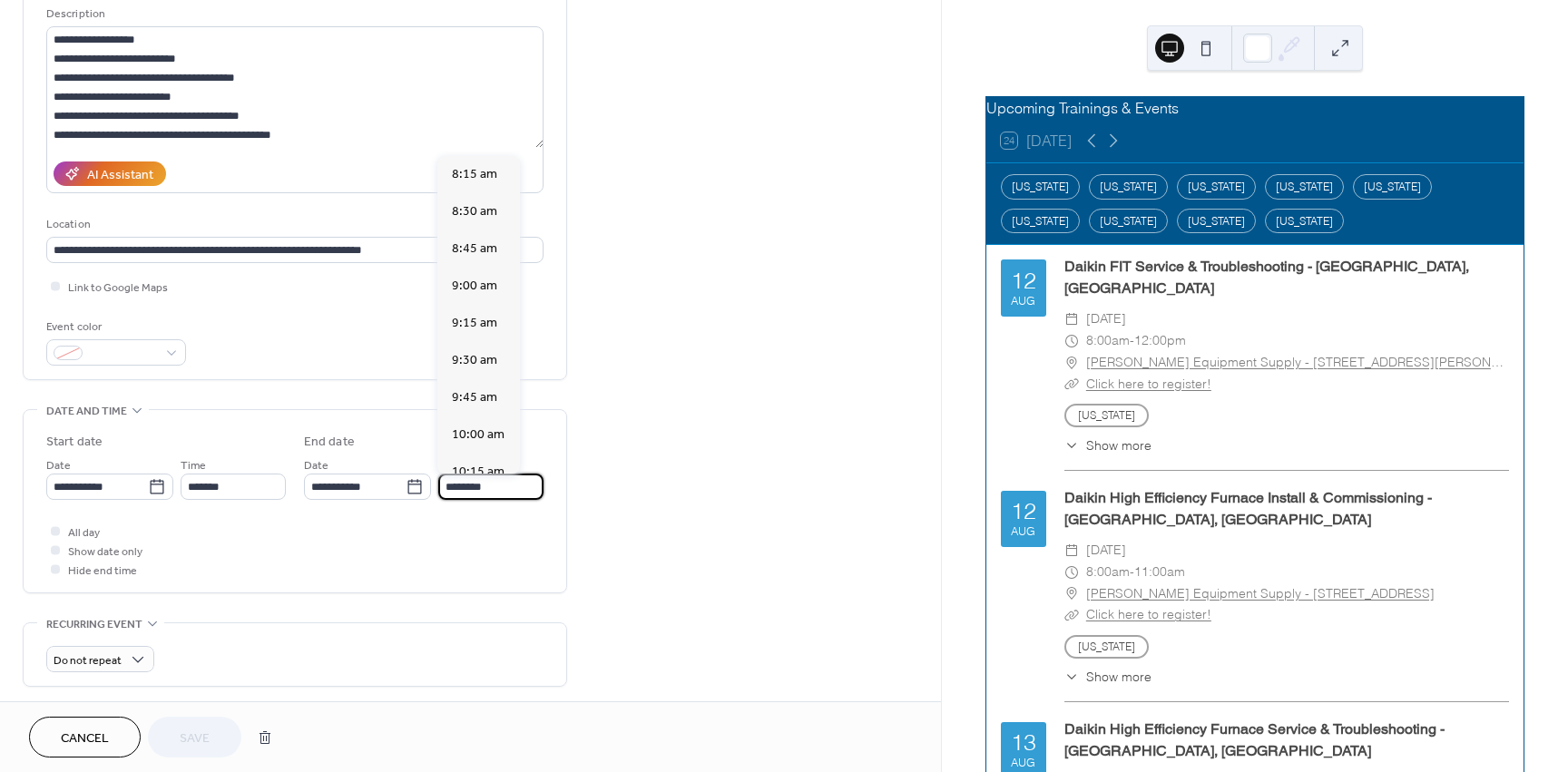 scroll, scrollTop: 409, scrollLeft: 0, axis: vertical 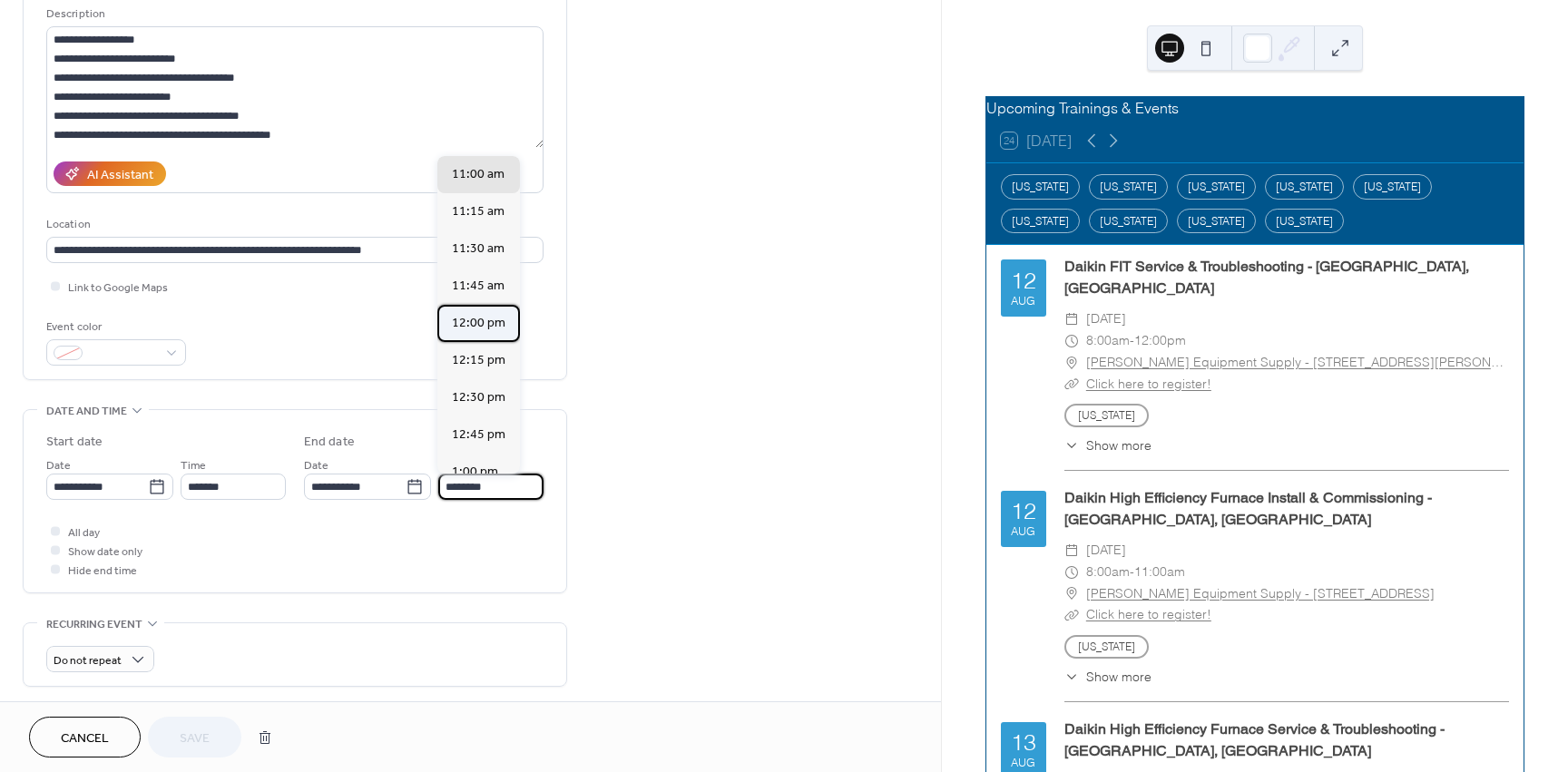 click on "12:00 pm" at bounding box center [478, 323] 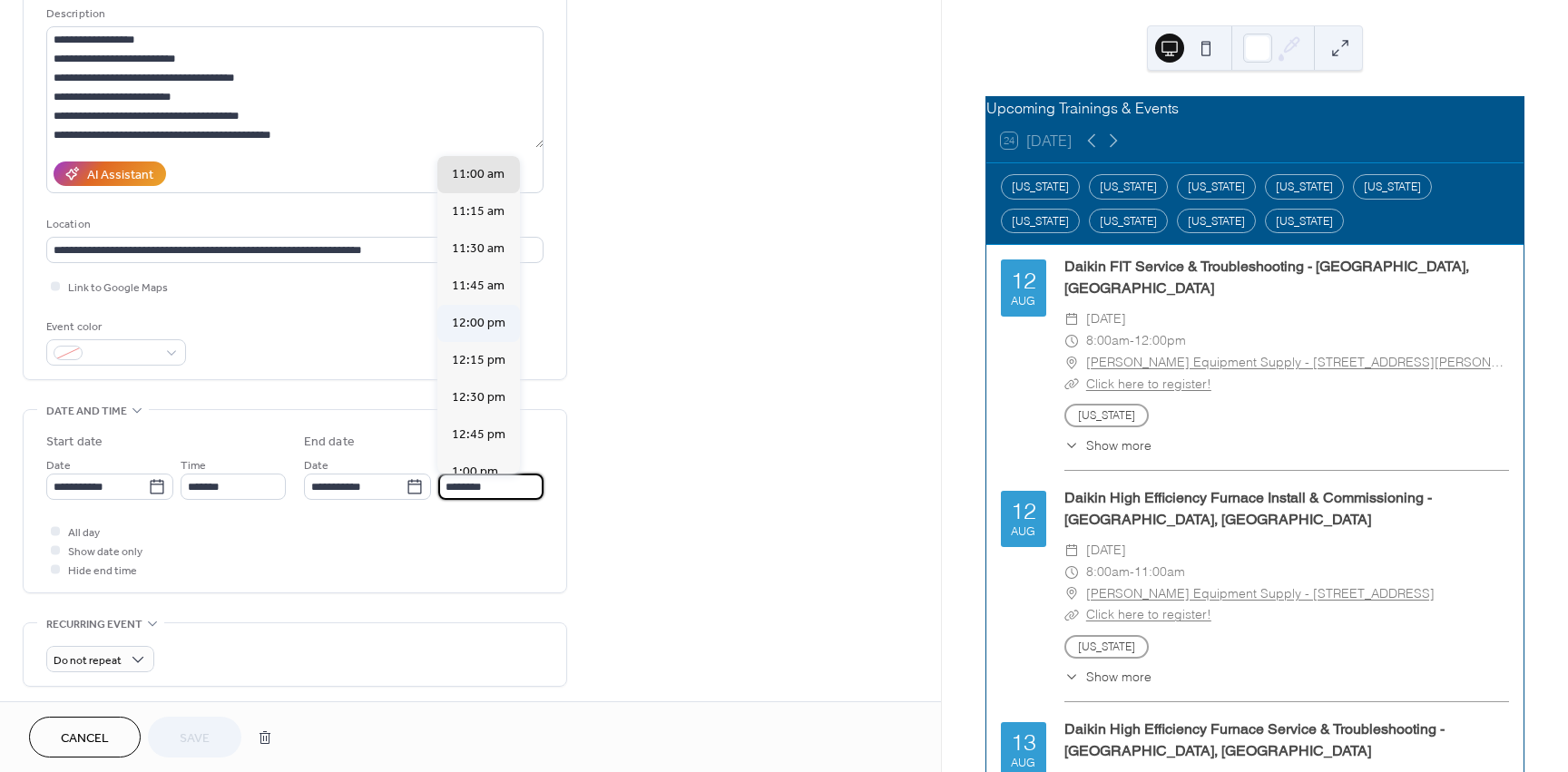 type on "********" 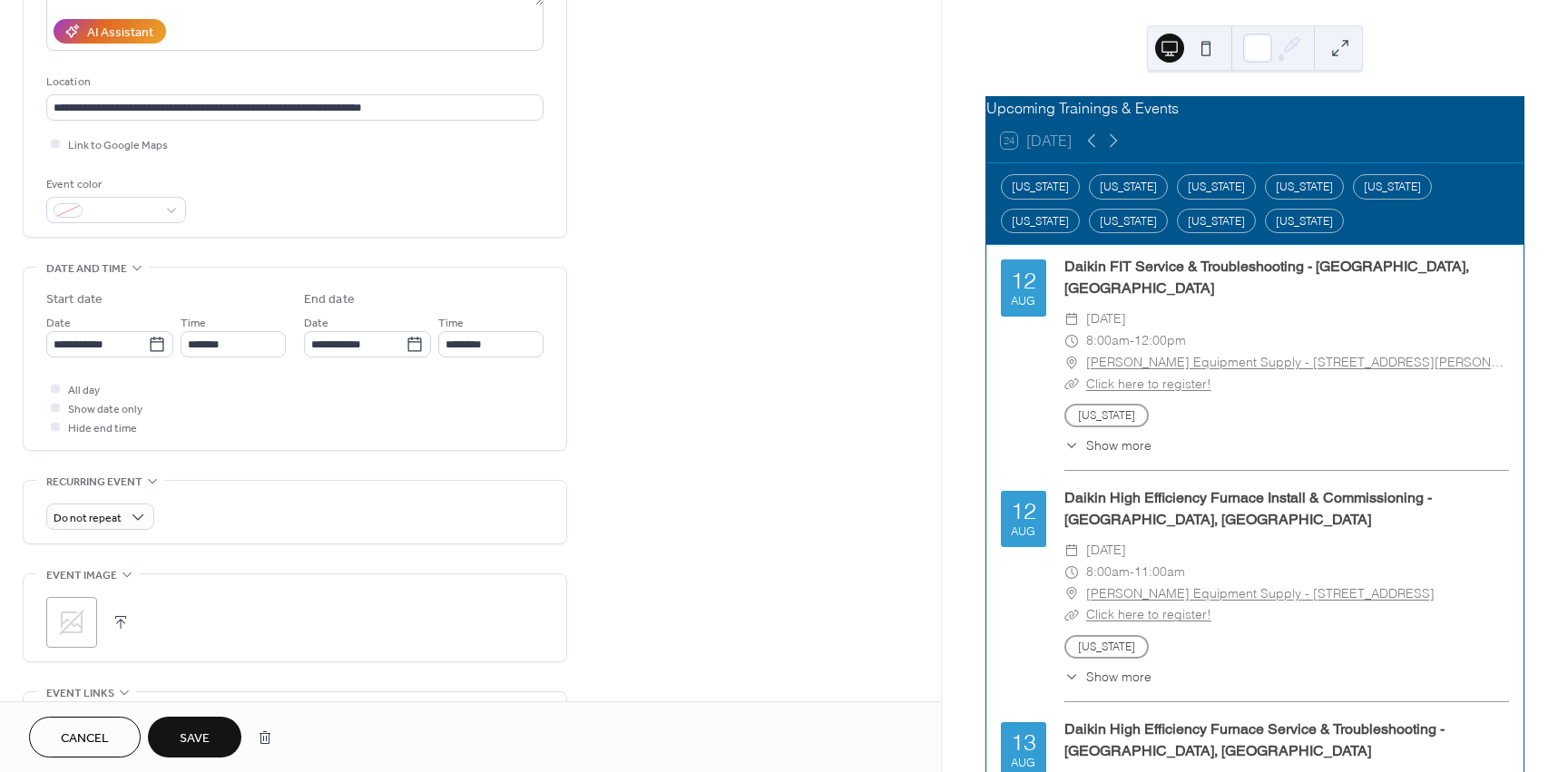 scroll, scrollTop: 544, scrollLeft: 0, axis: vertical 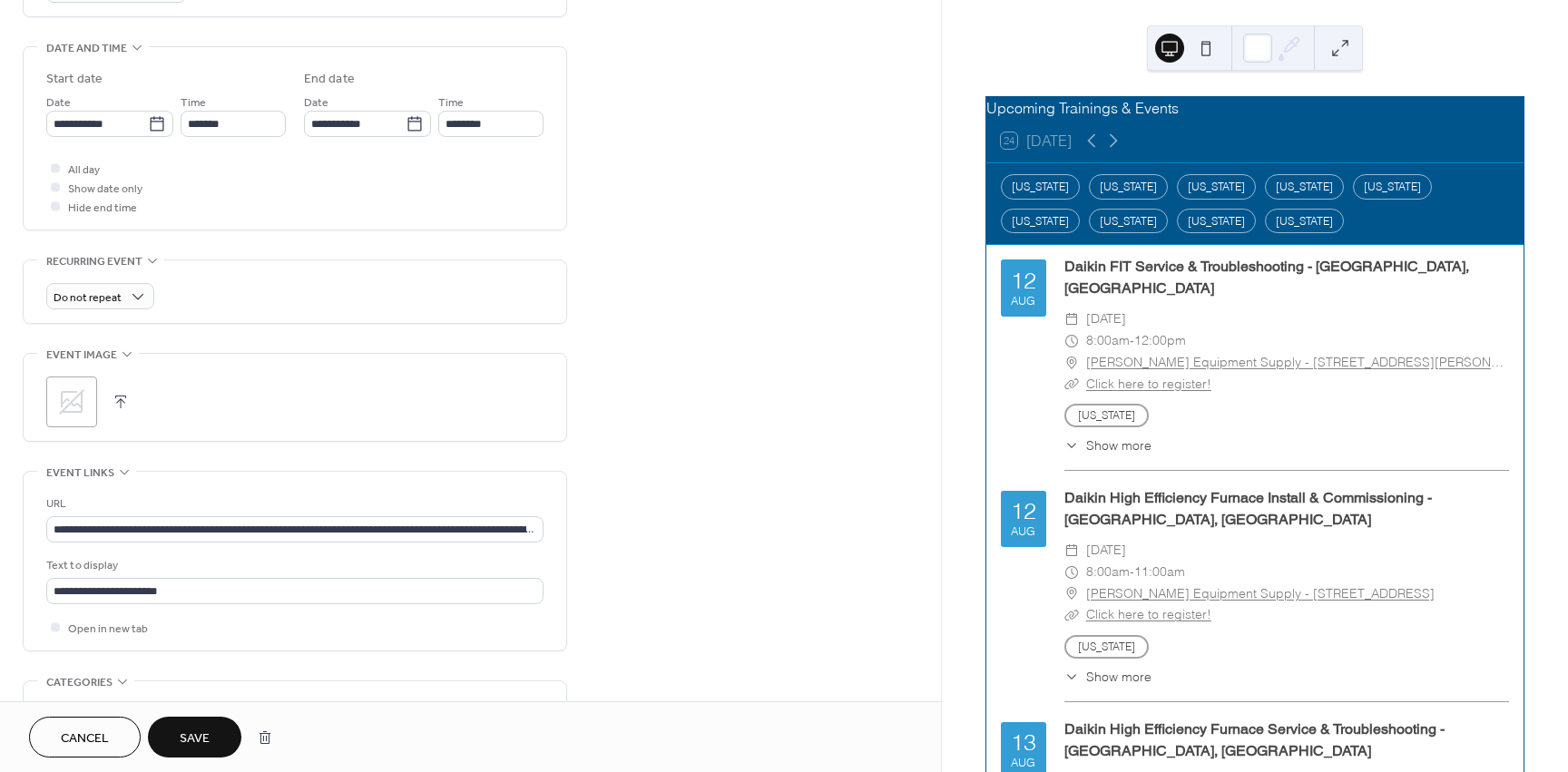 click on "Save" at bounding box center (194, 737) 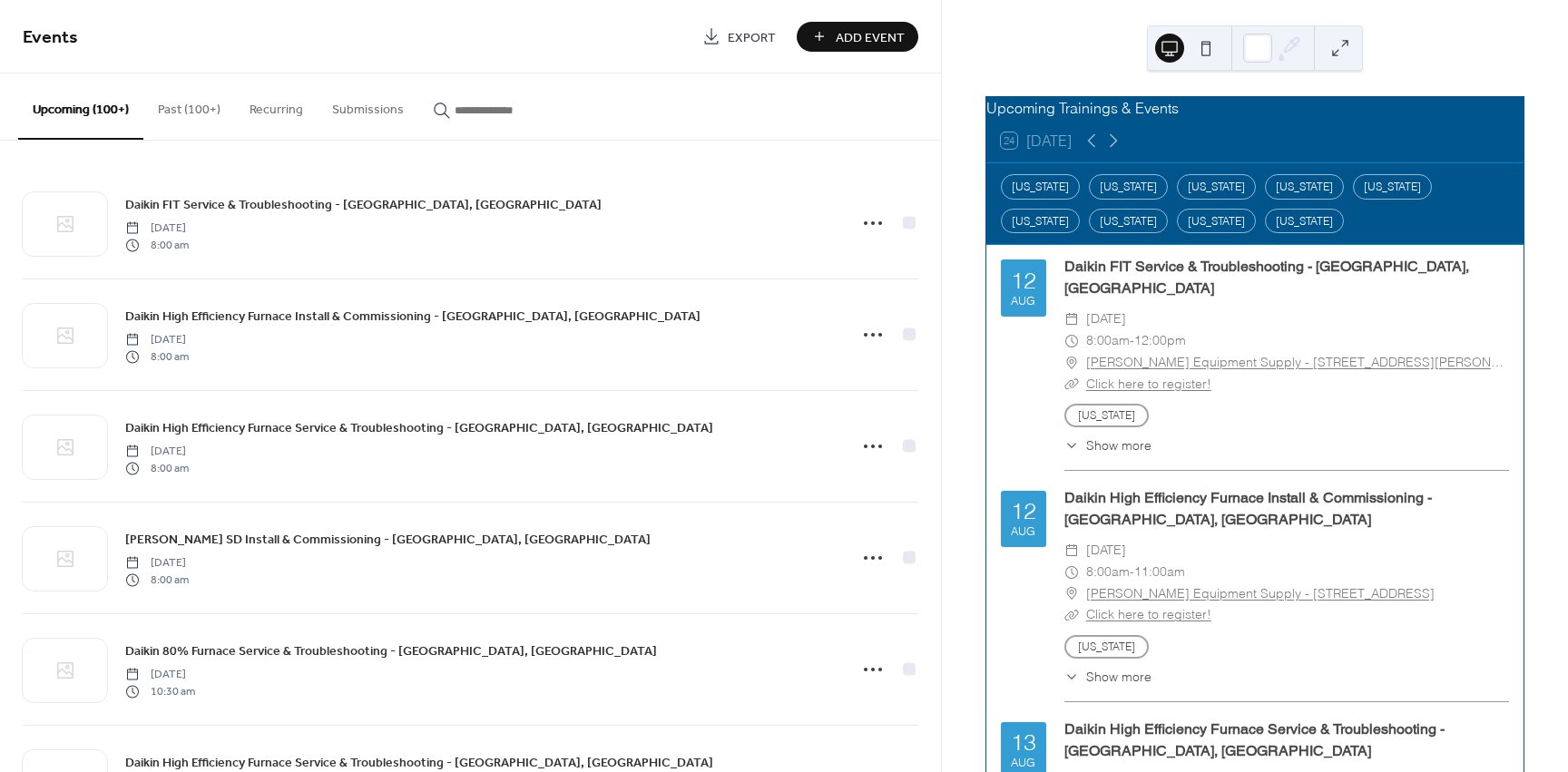 click at bounding box center [509, 110] 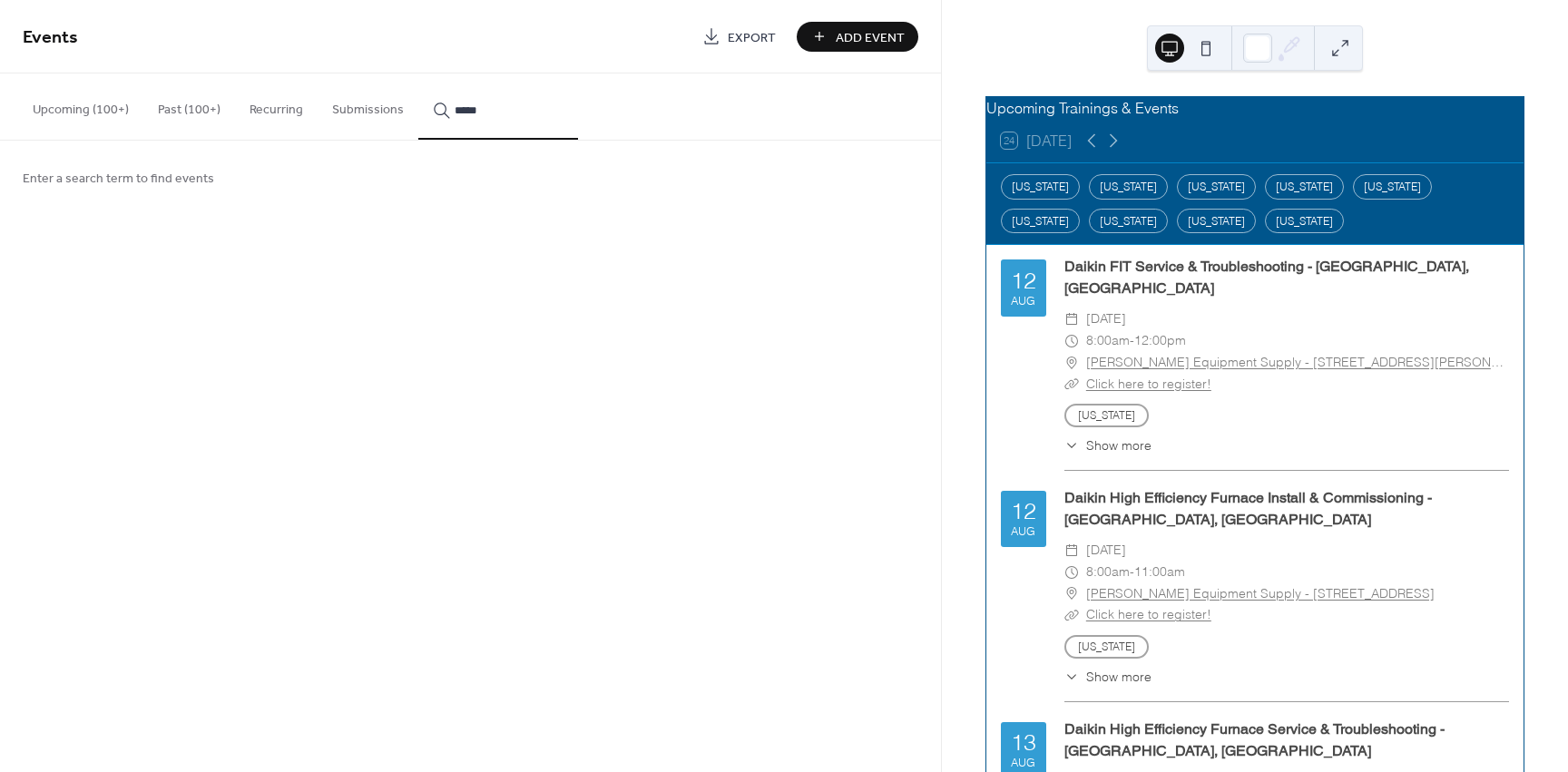 click on "****" at bounding box center [498, 106] 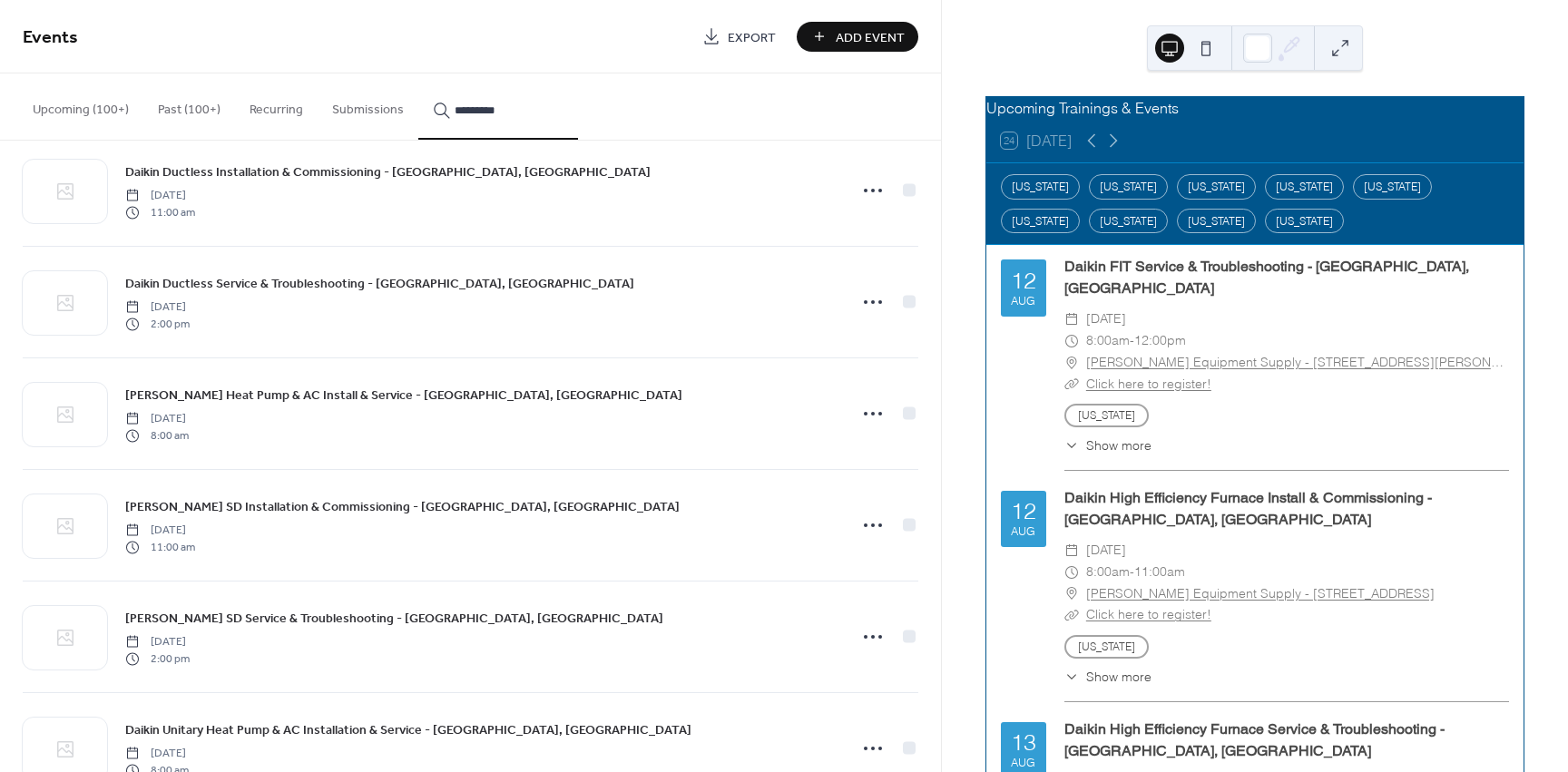 scroll, scrollTop: 5092, scrollLeft: 0, axis: vertical 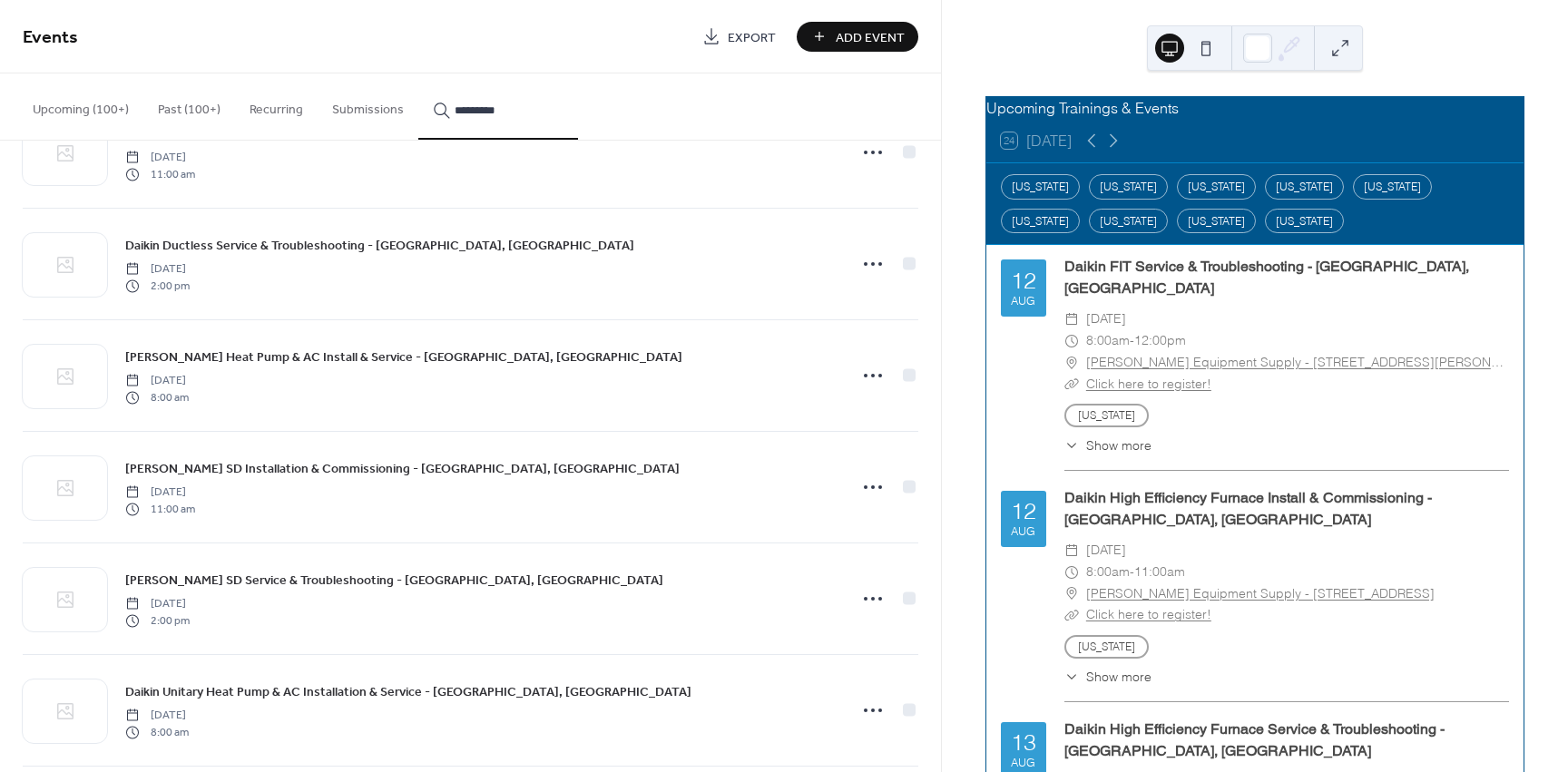 type on "*********" 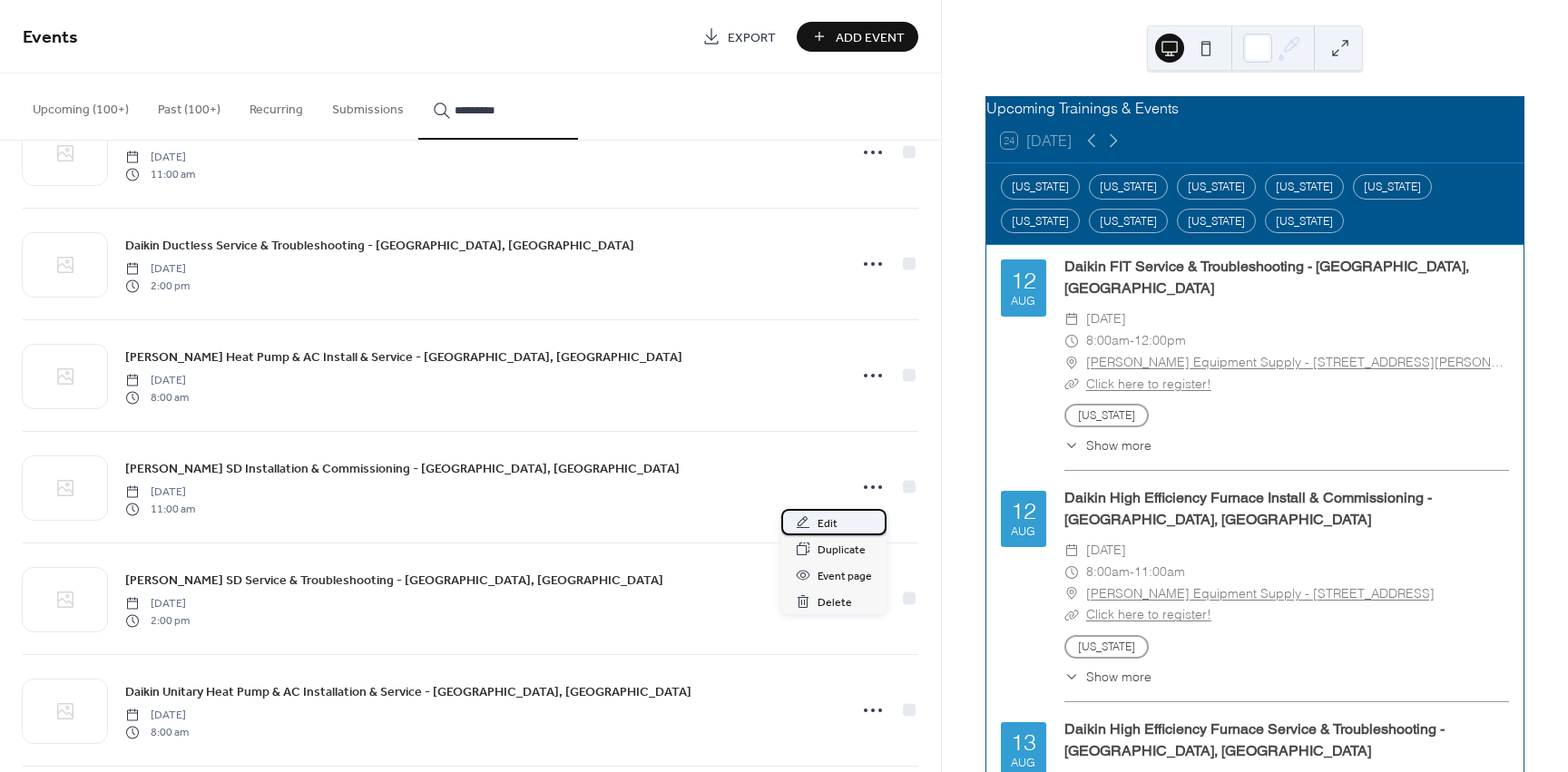 click on "Edit" at bounding box center (834, 522) 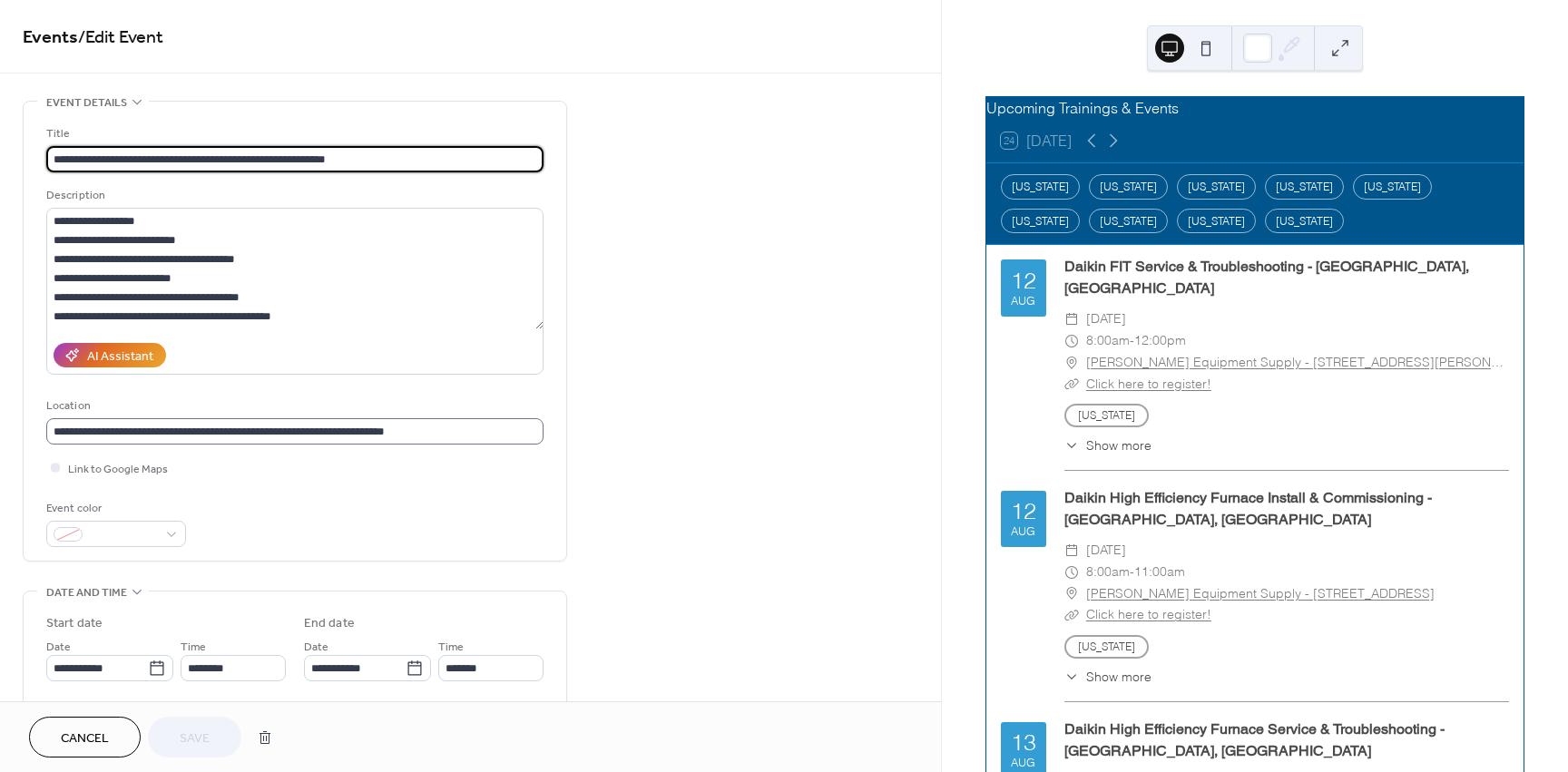 scroll, scrollTop: 1, scrollLeft: 0, axis: vertical 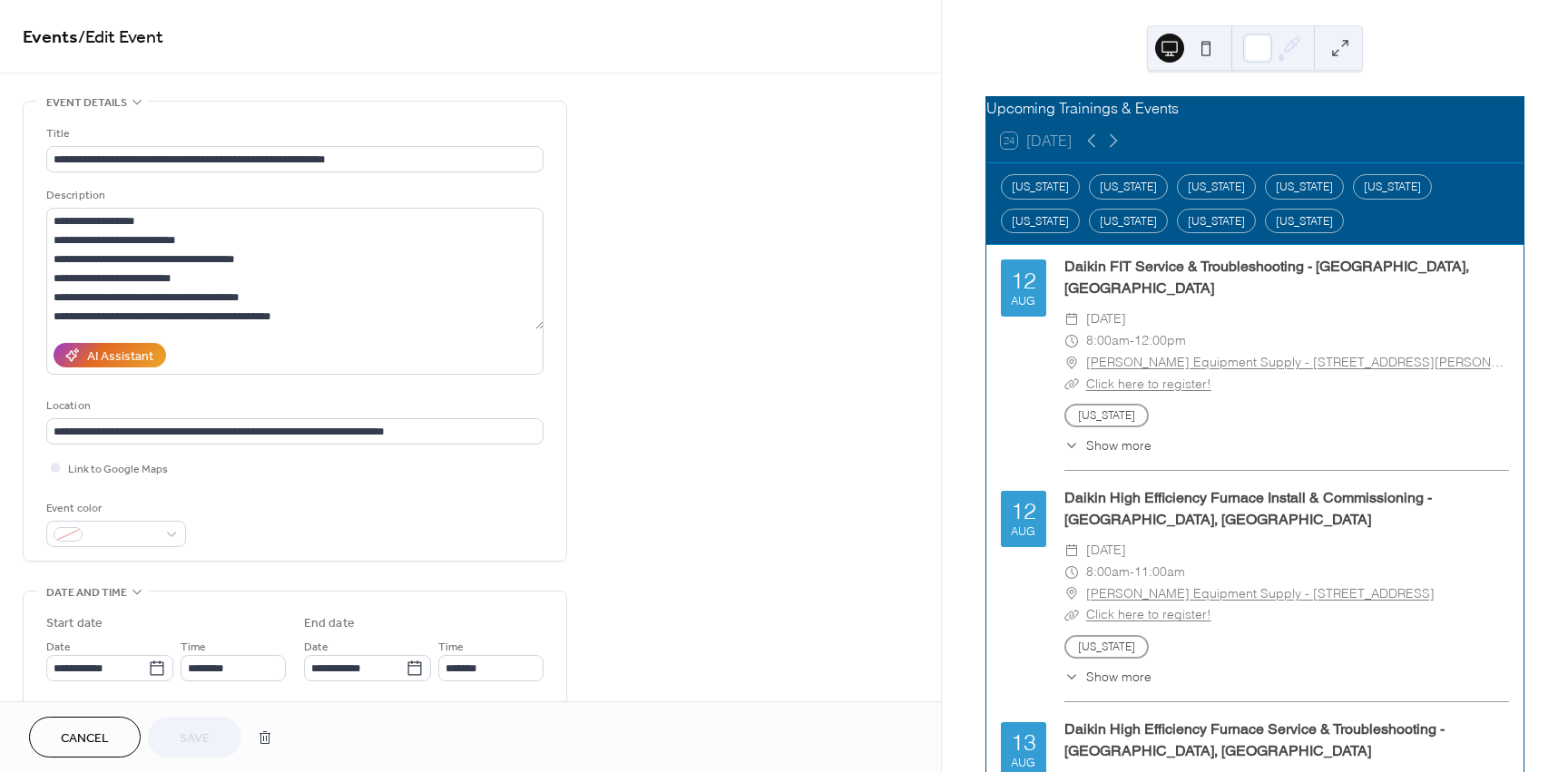 click on "**********" at bounding box center (470, 796) 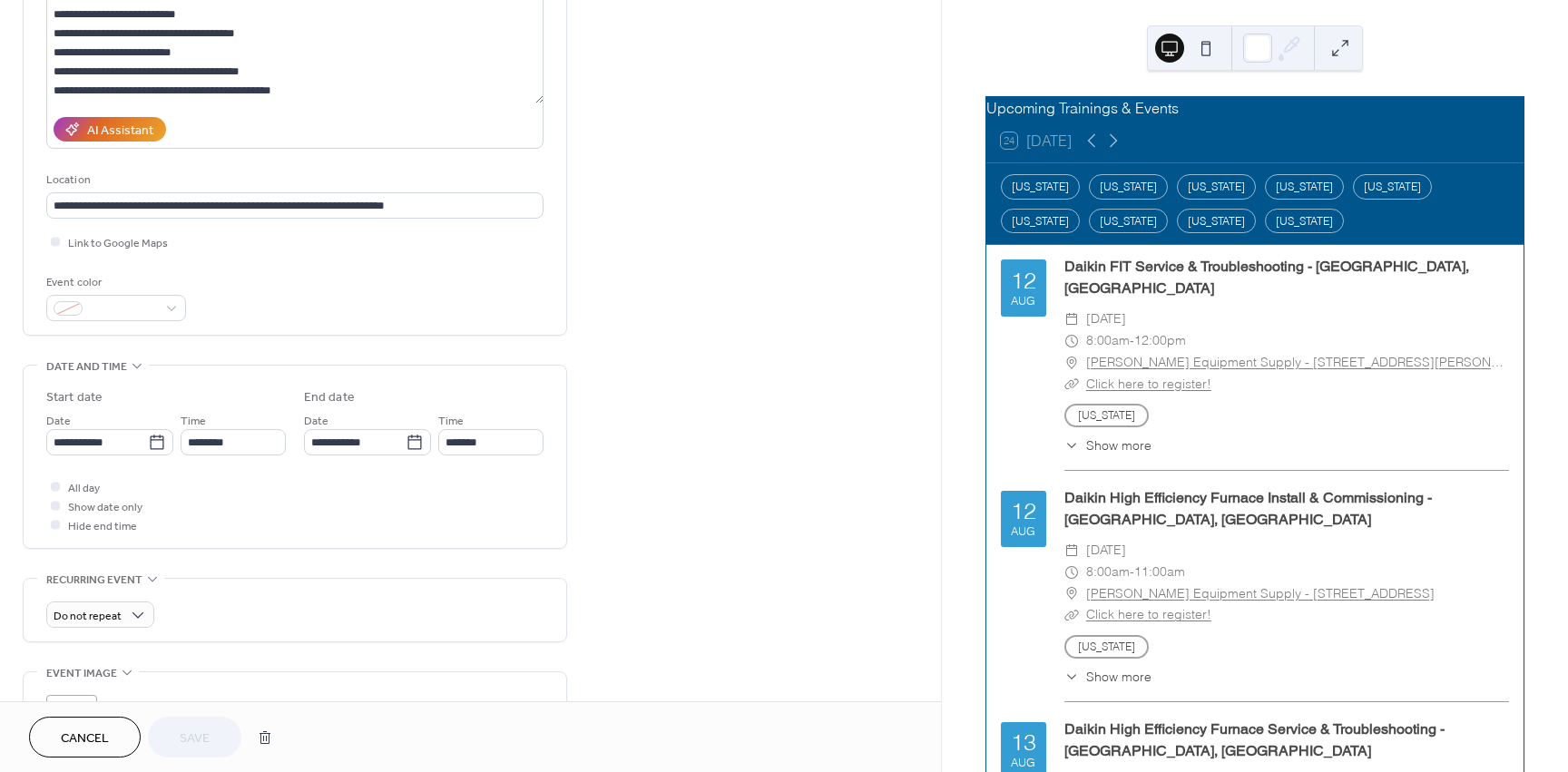 scroll, scrollTop: 454, scrollLeft: 0, axis: vertical 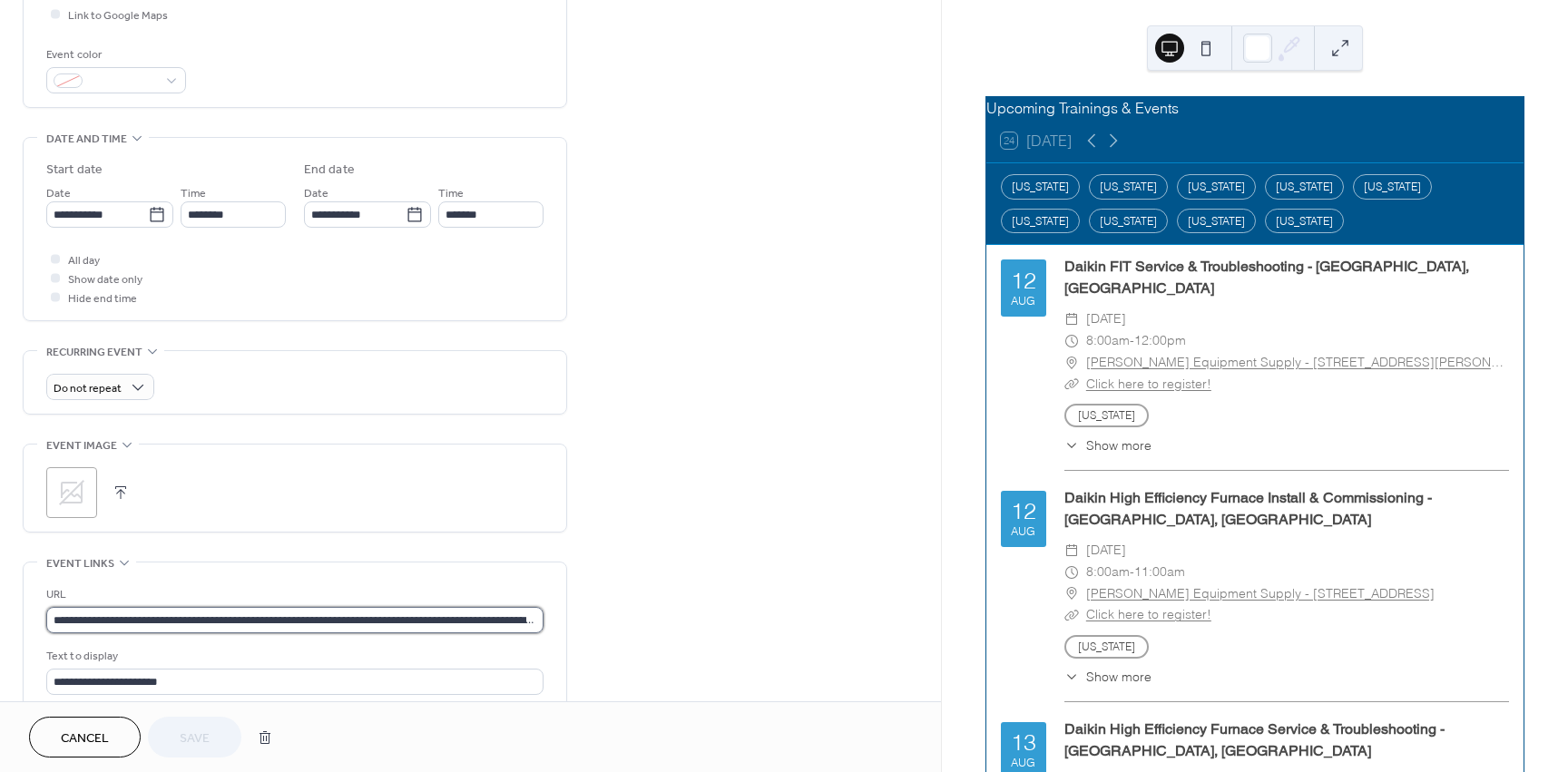 click on "**********" at bounding box center (295, 620) 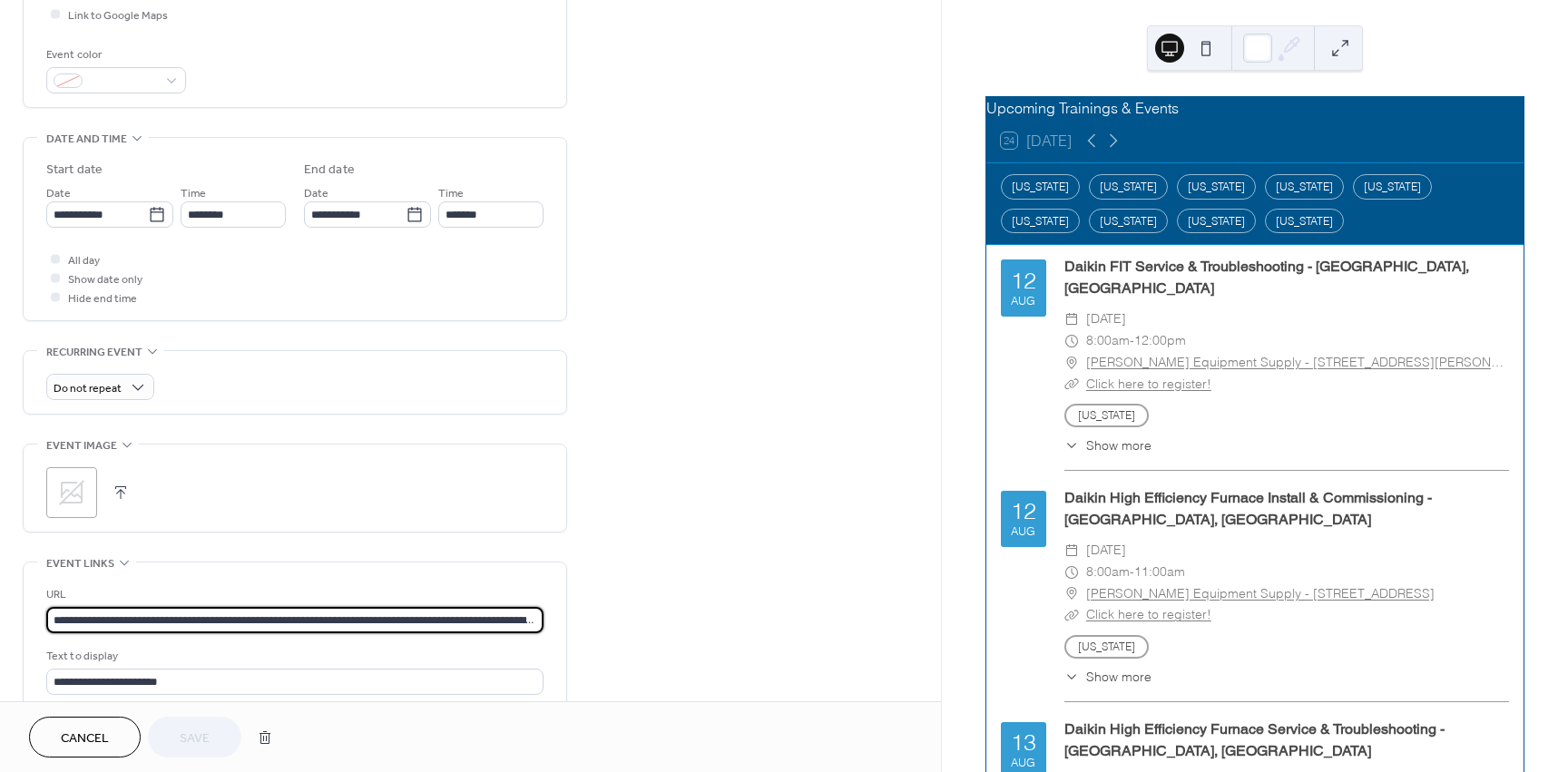 click on "**********" at bounding box center (295, 620) 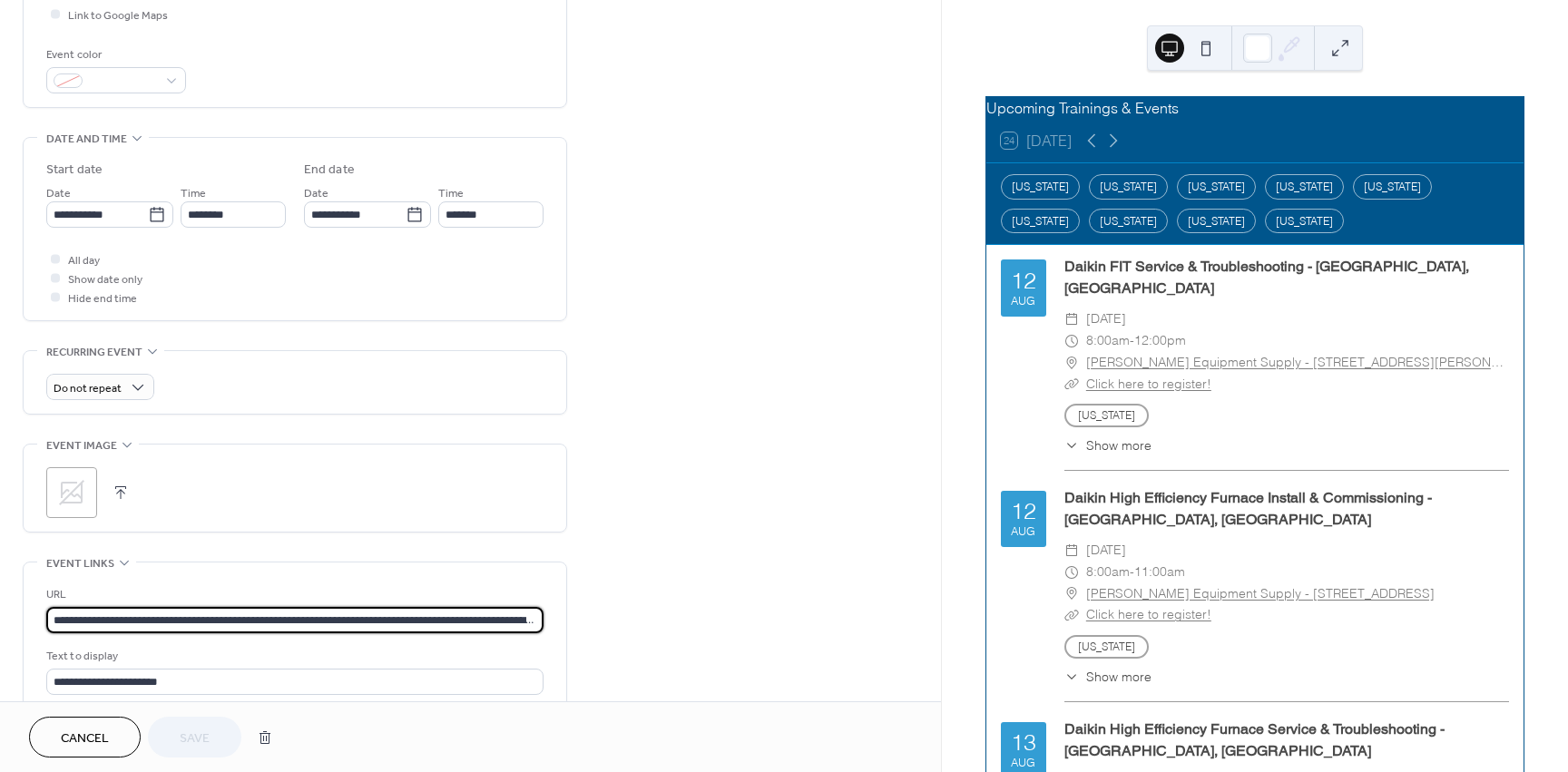 click on "Cancel" at bounding box center (84, 737) 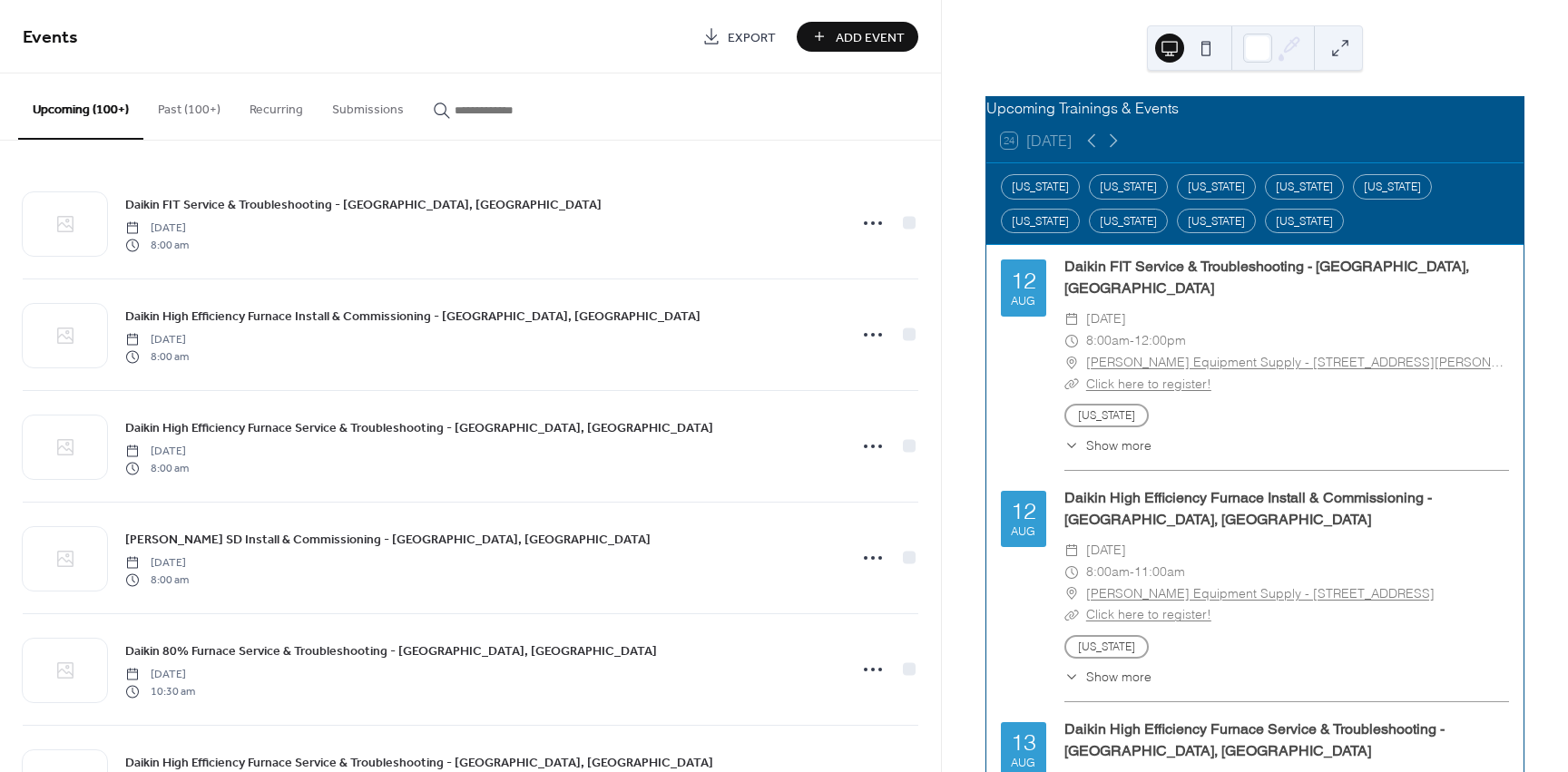 click at bounding box center (509, 110) 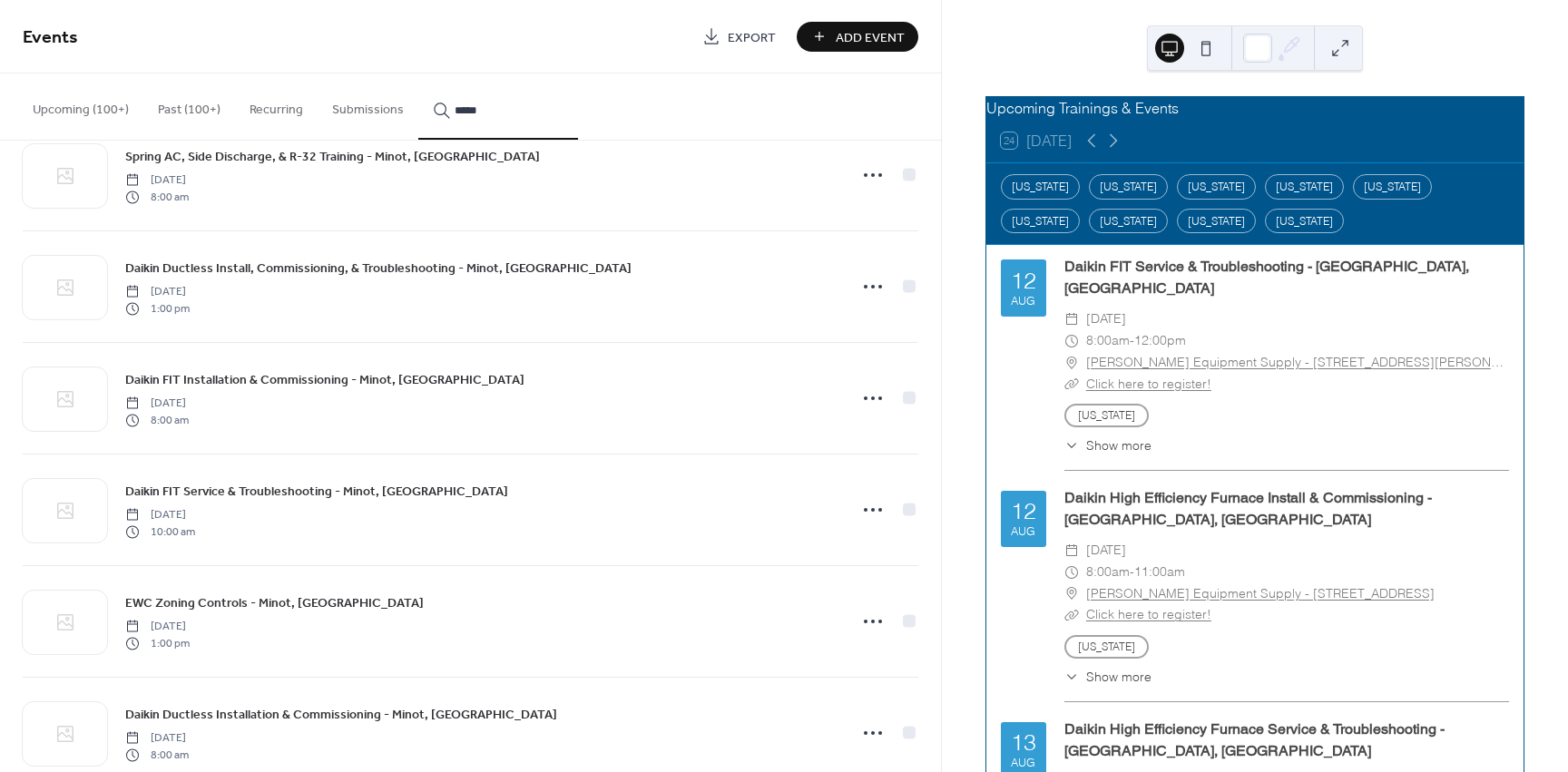 scroll, scrollTop: 894, scrollLeft: 0, axis: vertical 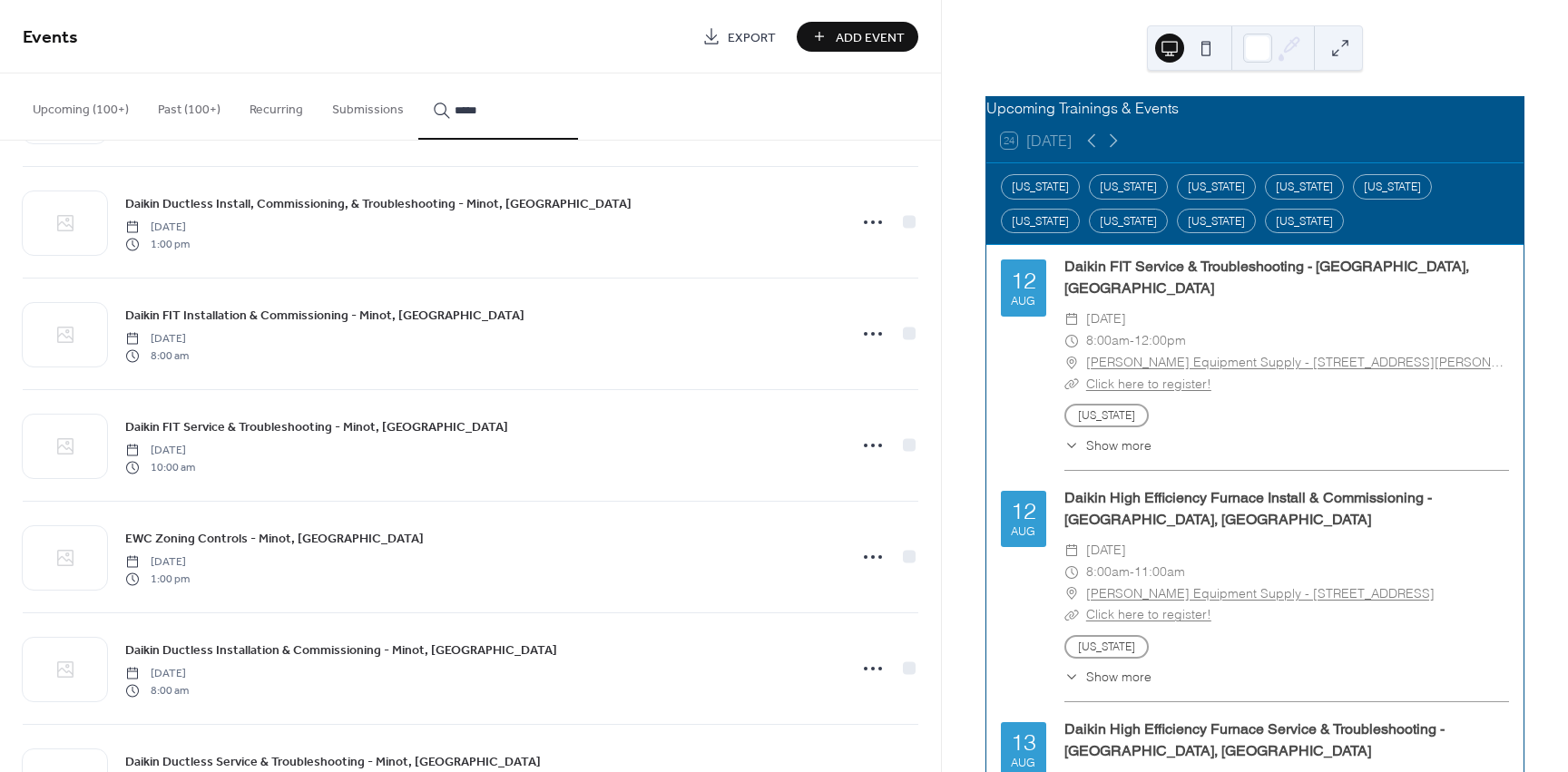 type on "*****" 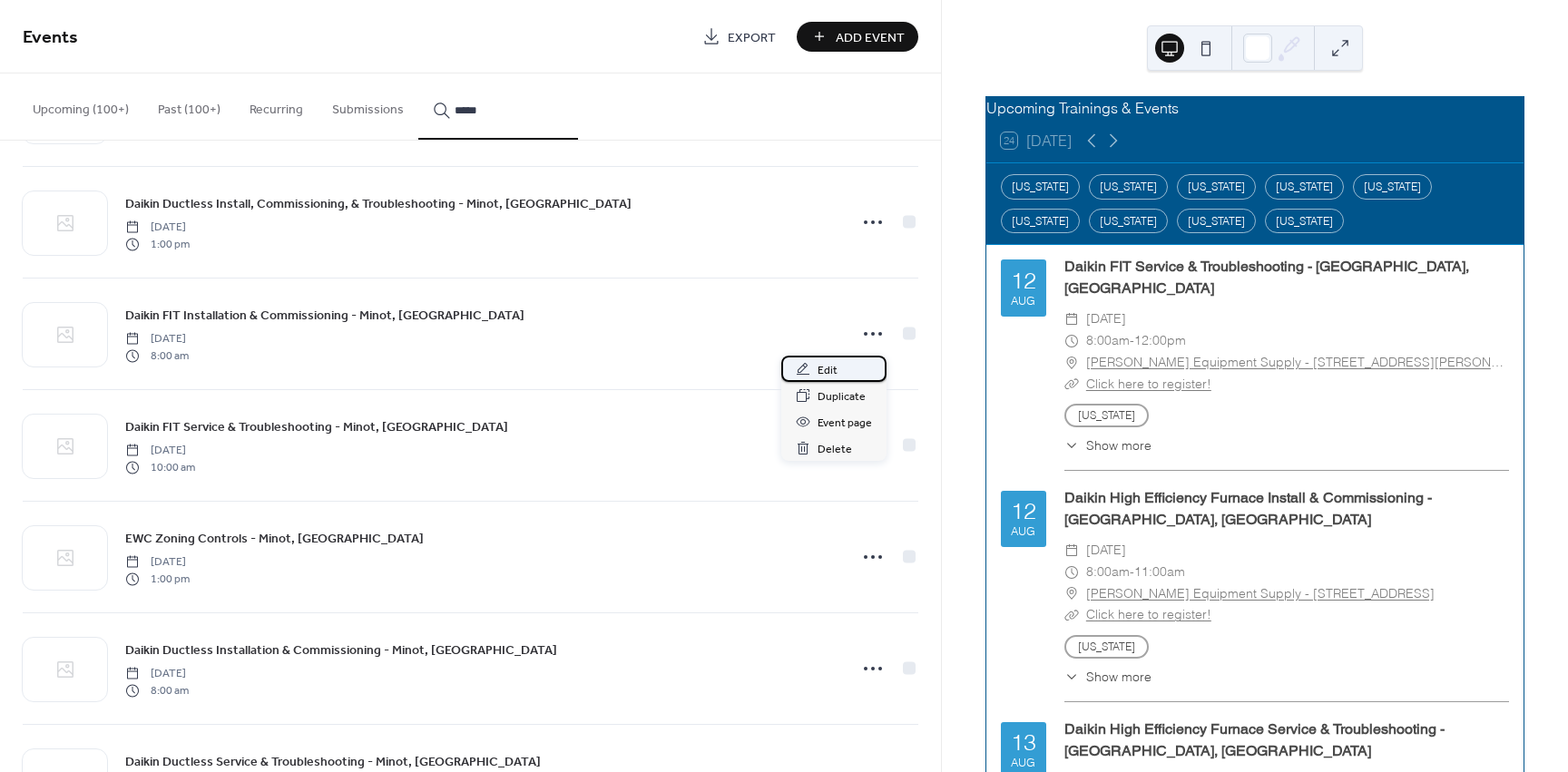 click on "Edit" at bounding box center [834, 368] 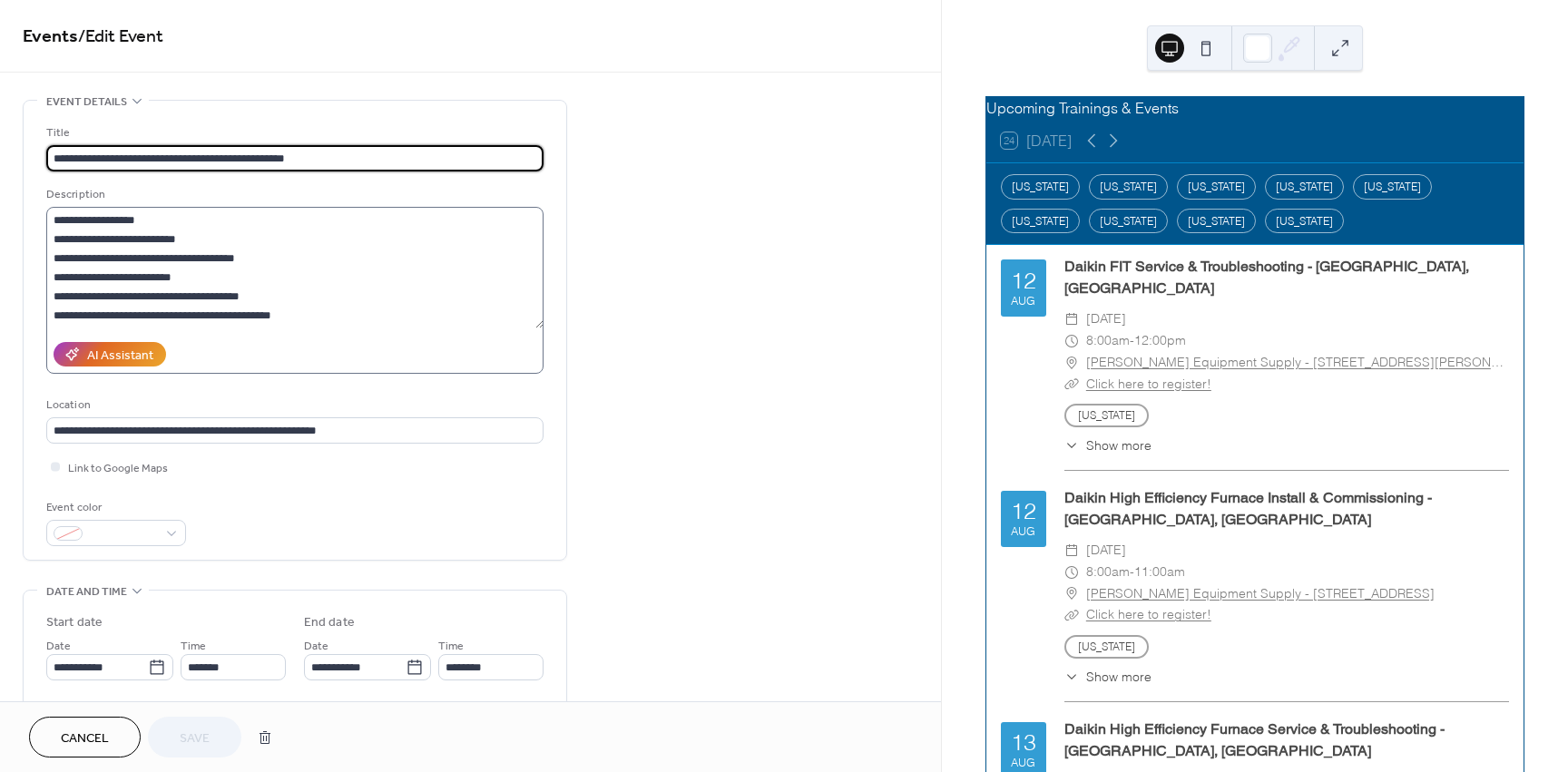scroll, scrollTop: 0, scrollLeft: 0, axis: both 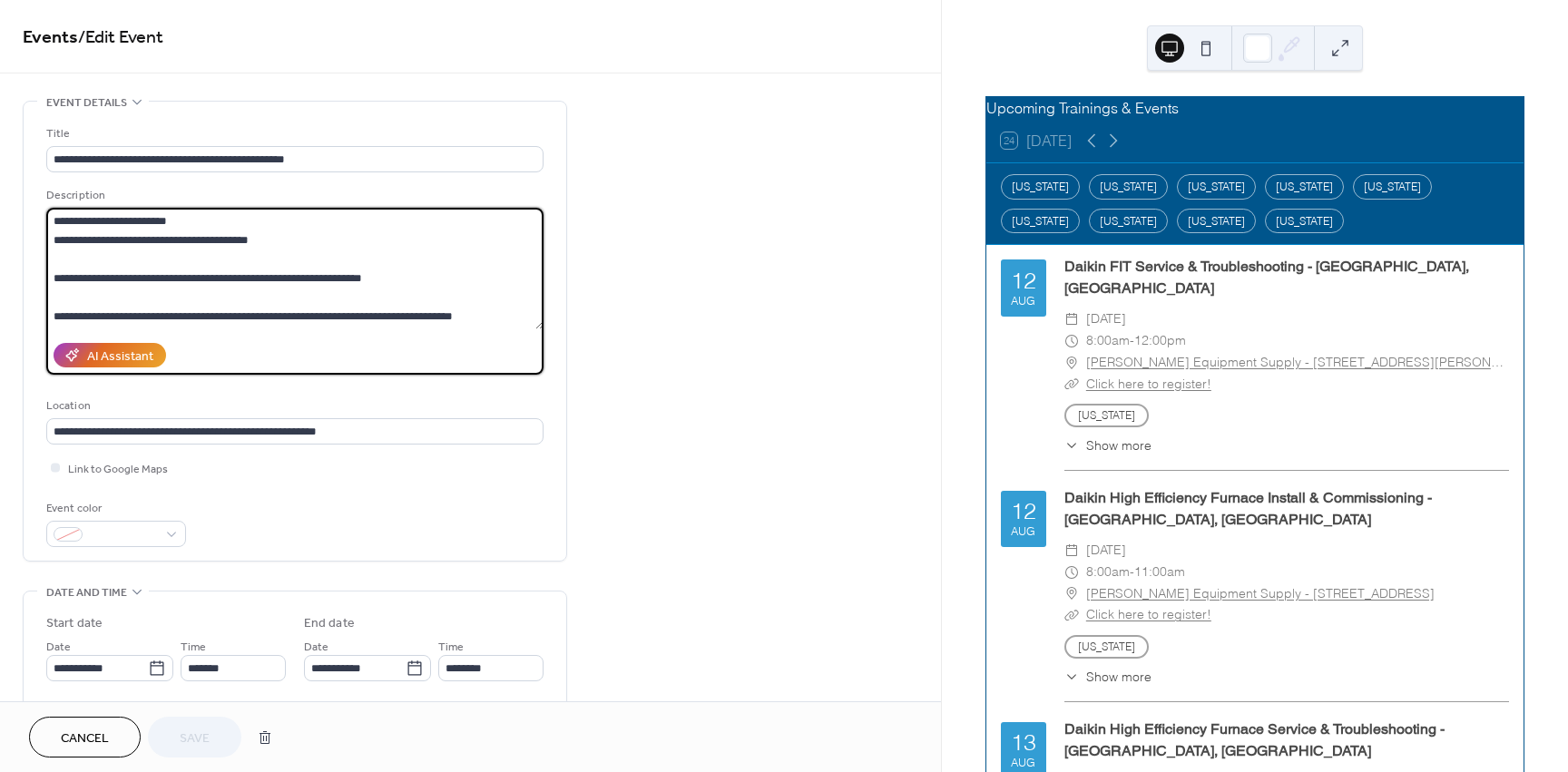 drag, startPoint x: 169, startPoint y: 316, endPoint x: 117, endPoint y: 318, distance: 52.038447 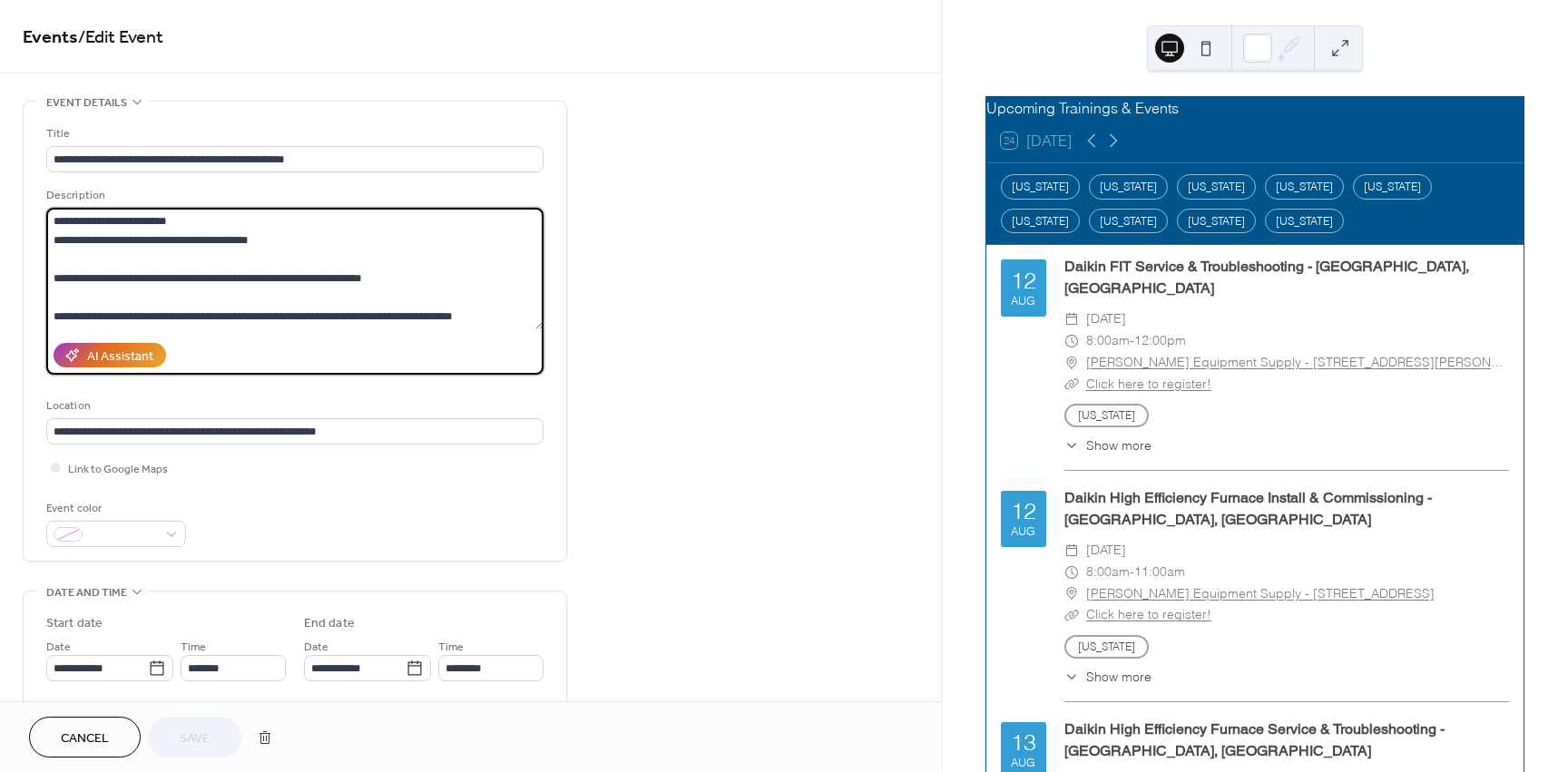click on "**********" at bounding box center (295, 269) 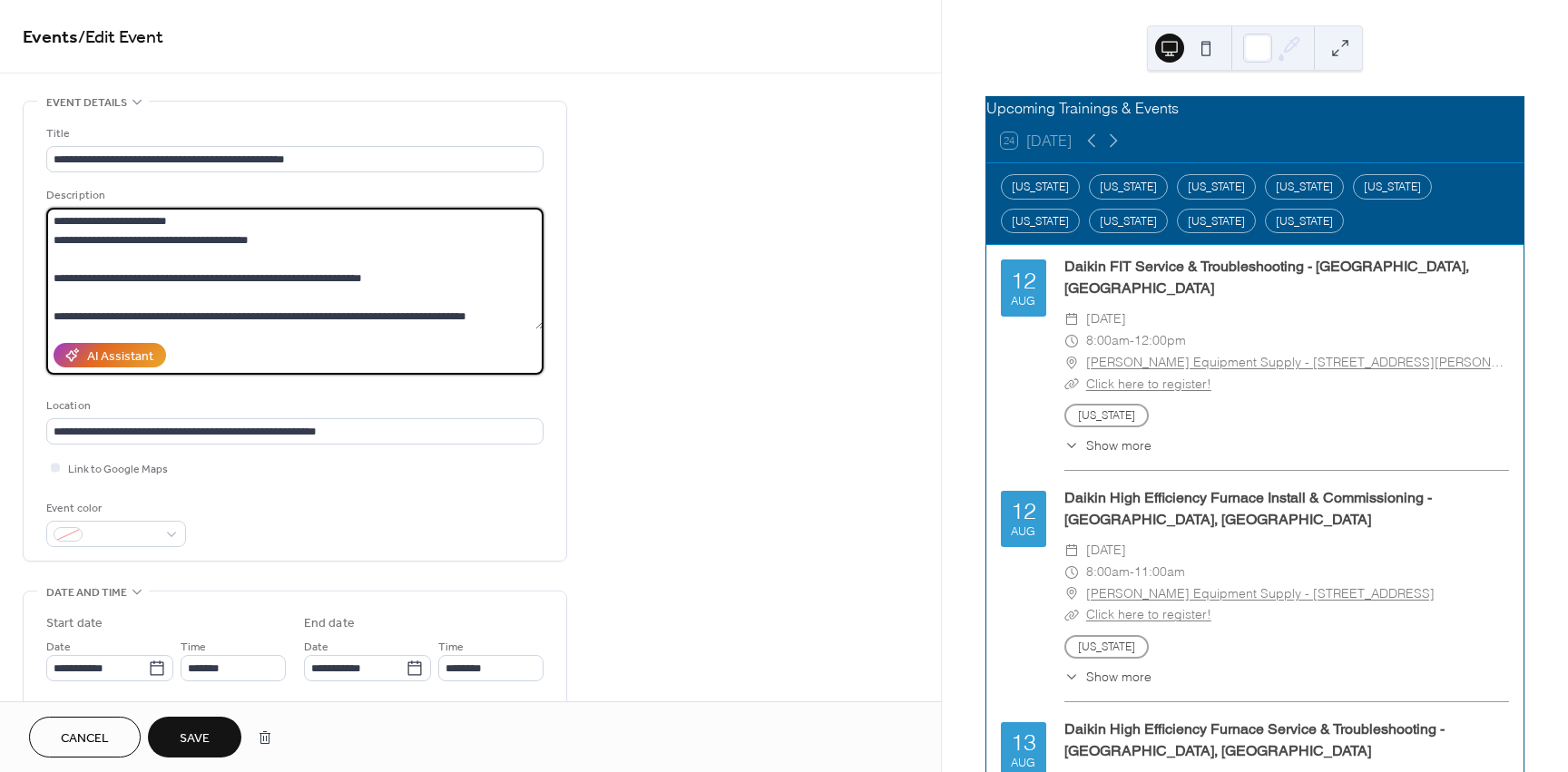 type on "**********" 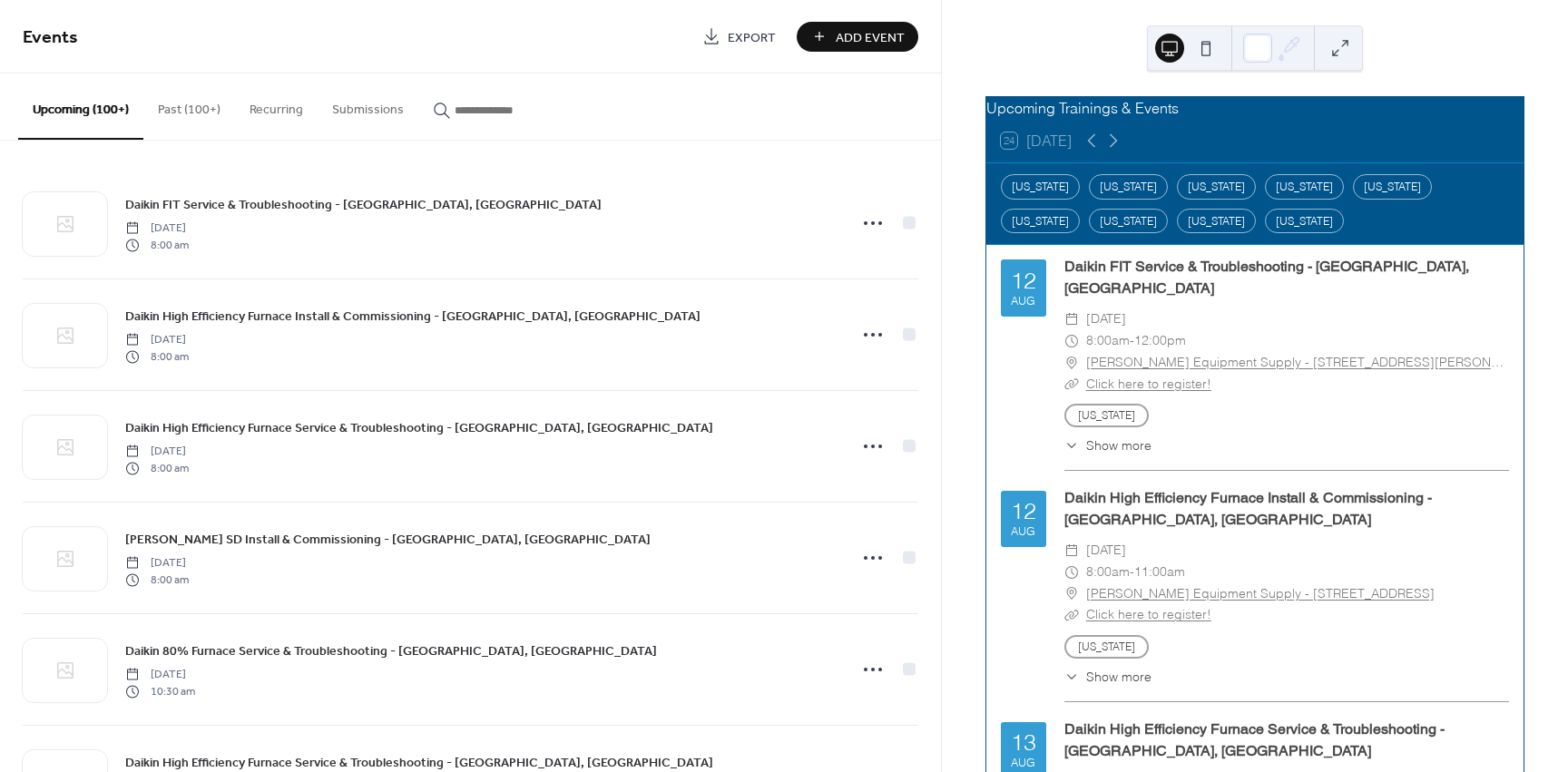 click at bounding box center [509, 110] 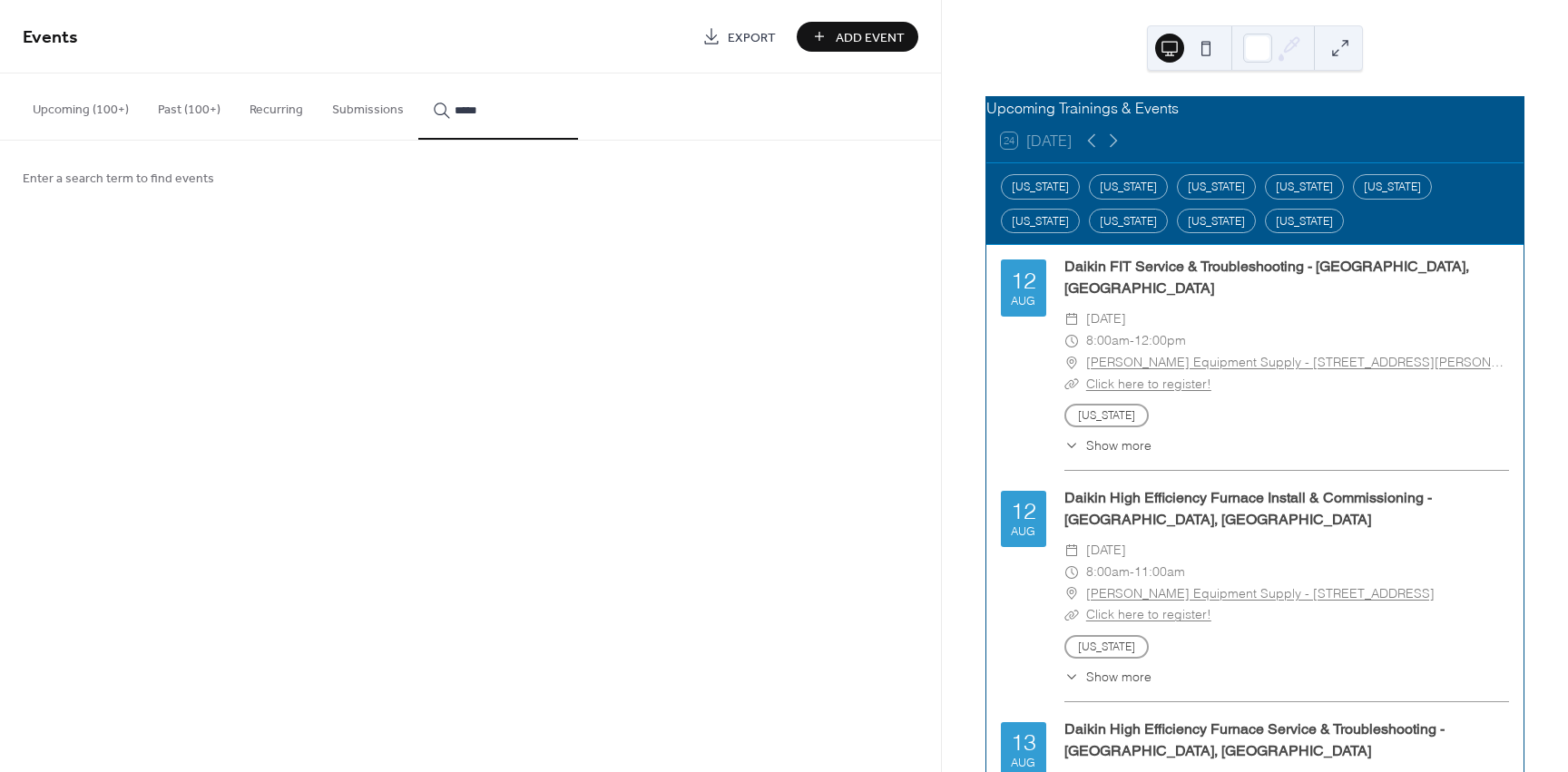 type on "*****" 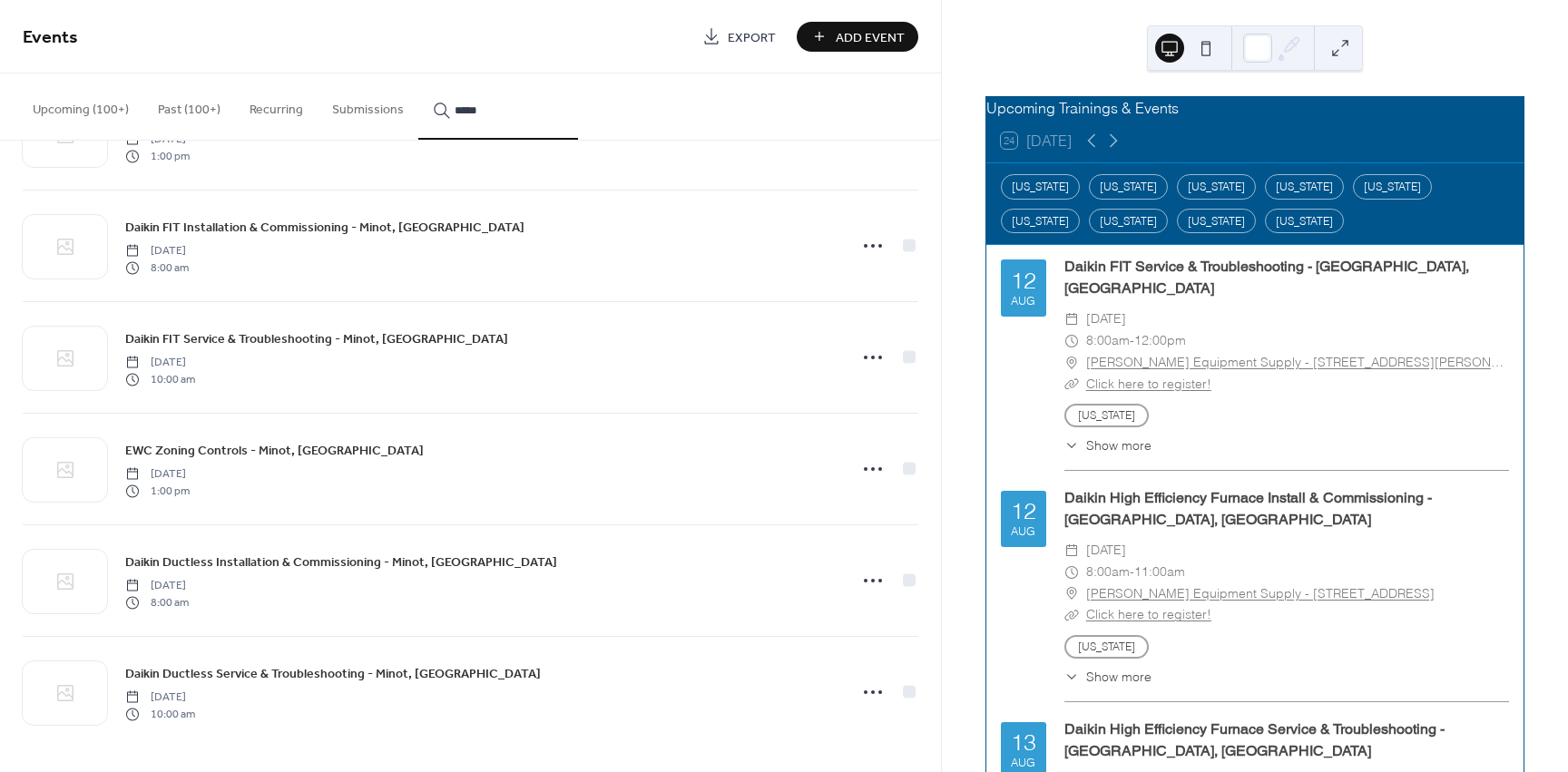 scroll, scrollTop: 984, scrollLeft: 0, axis: vertical 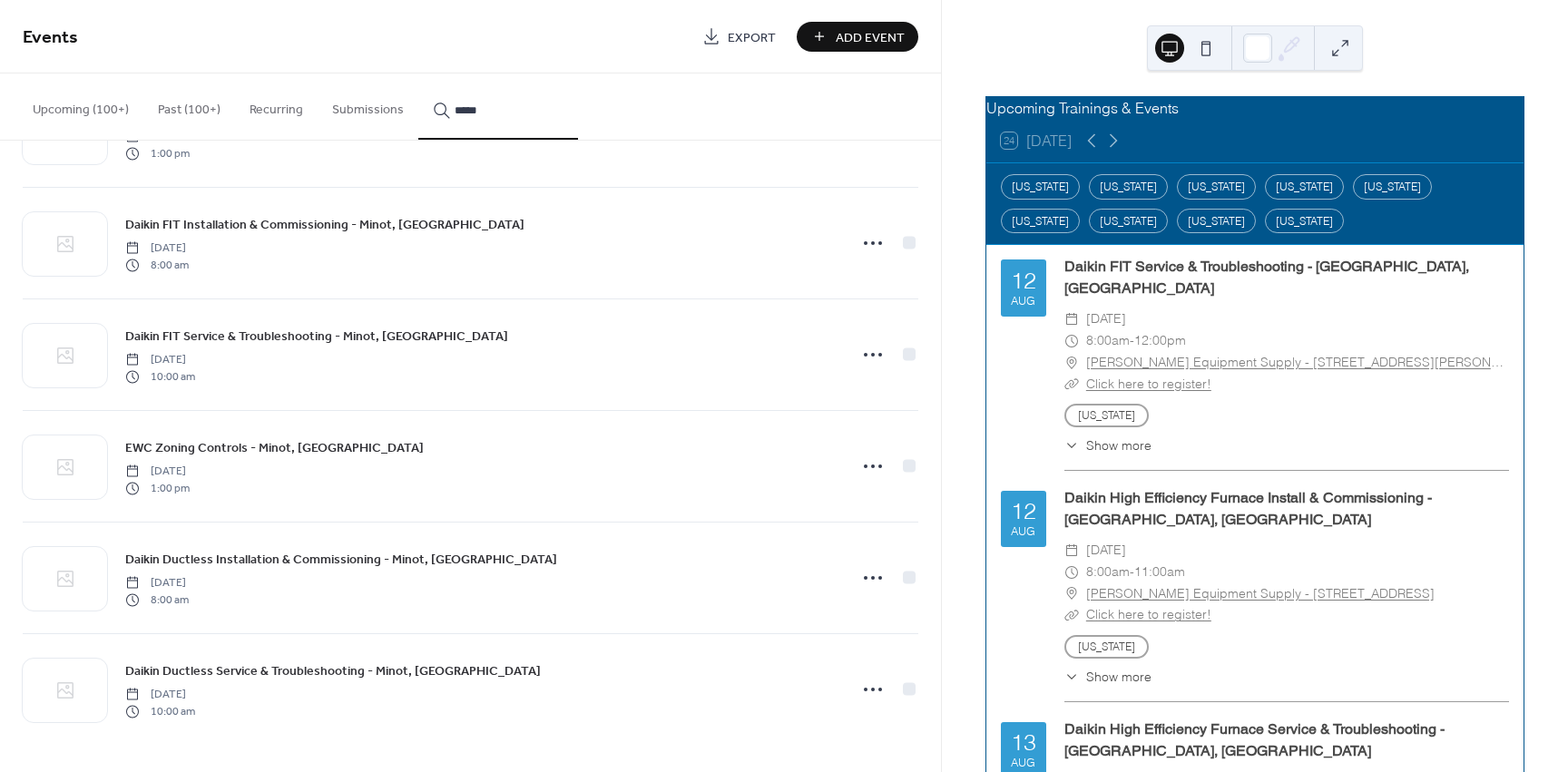 click 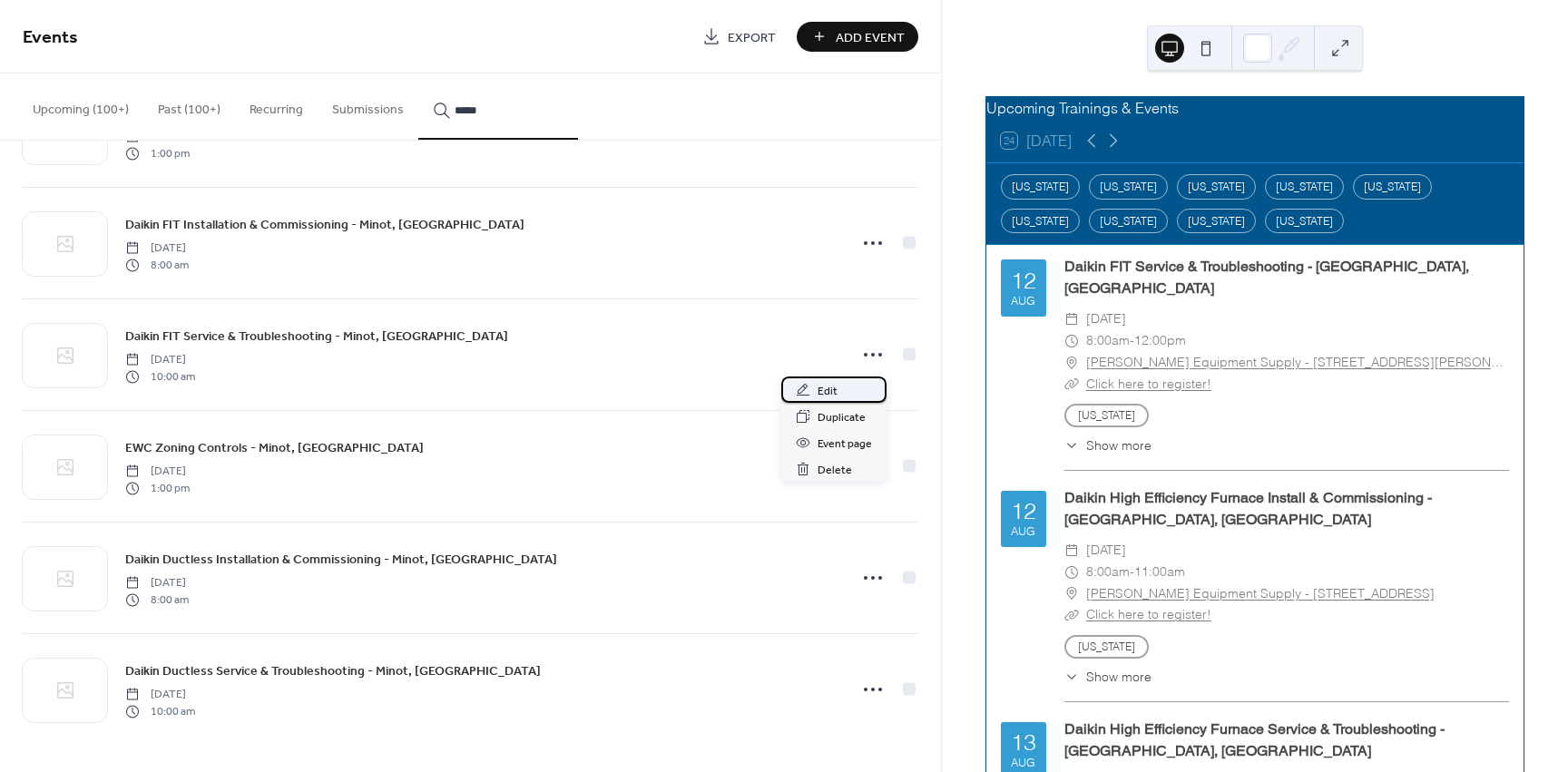 click on "Edit" at bounding box center [834, 389] 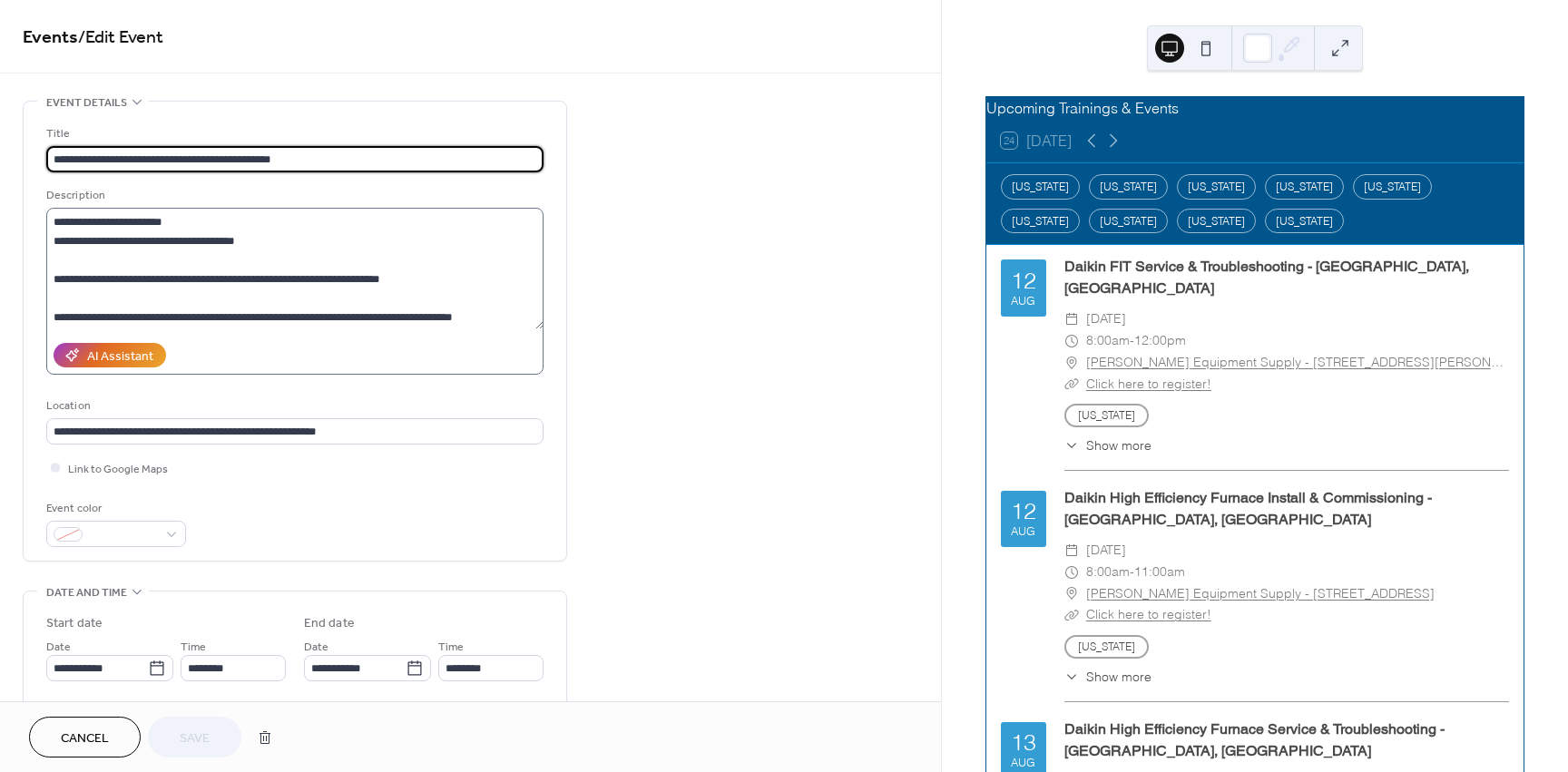 scroll, scrollTop: 114, scrollLeft: 0, axis: vertical 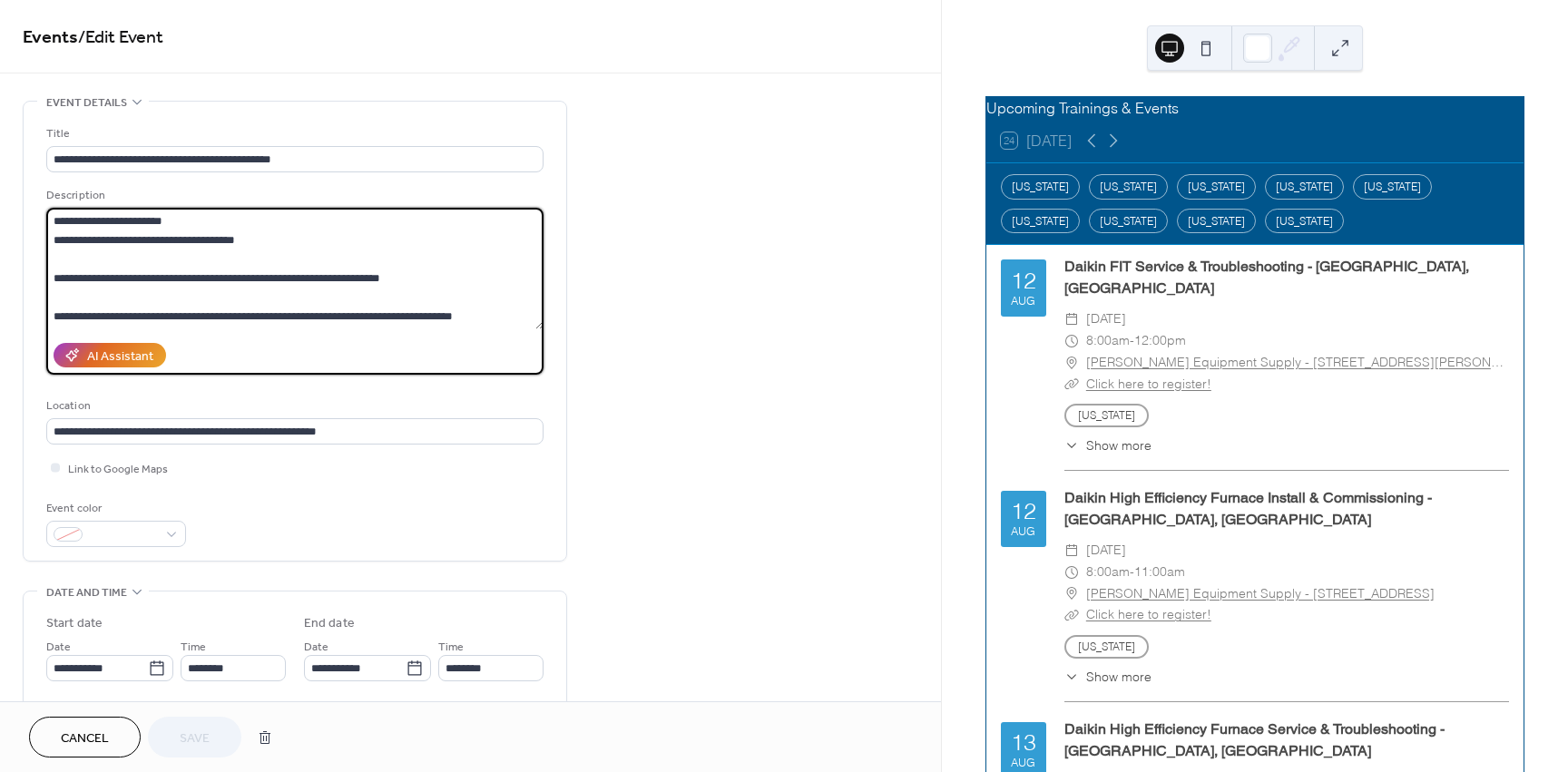drag, startPoint x: 167, startPoint y: 318, endPoint x: 119, endPoint y: 316, distance: 48.04165 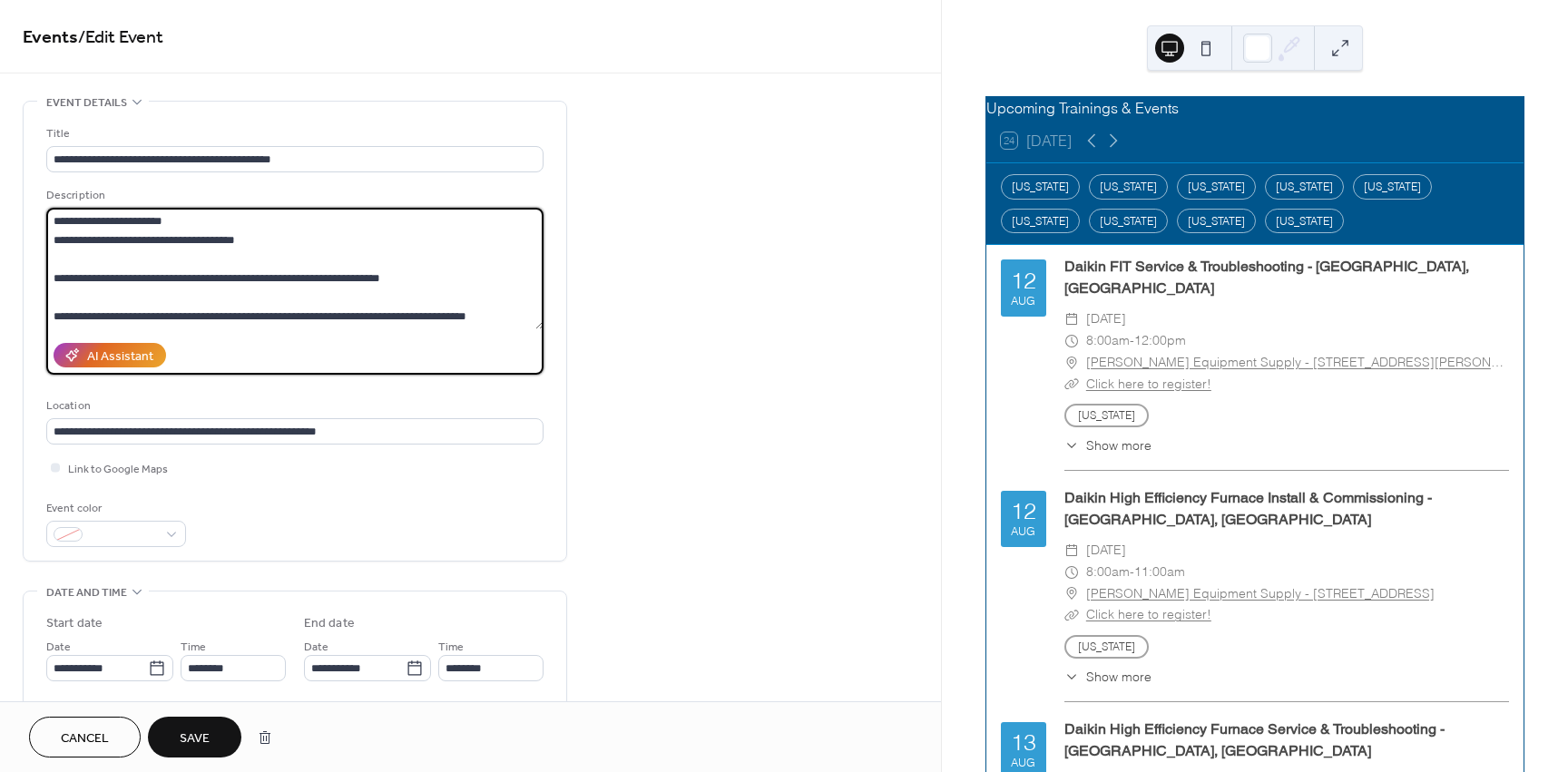drag, startPoint x: 119, startPoint y: 314, endPoint x: 180, endPoint y: 309, distance: 61.20457 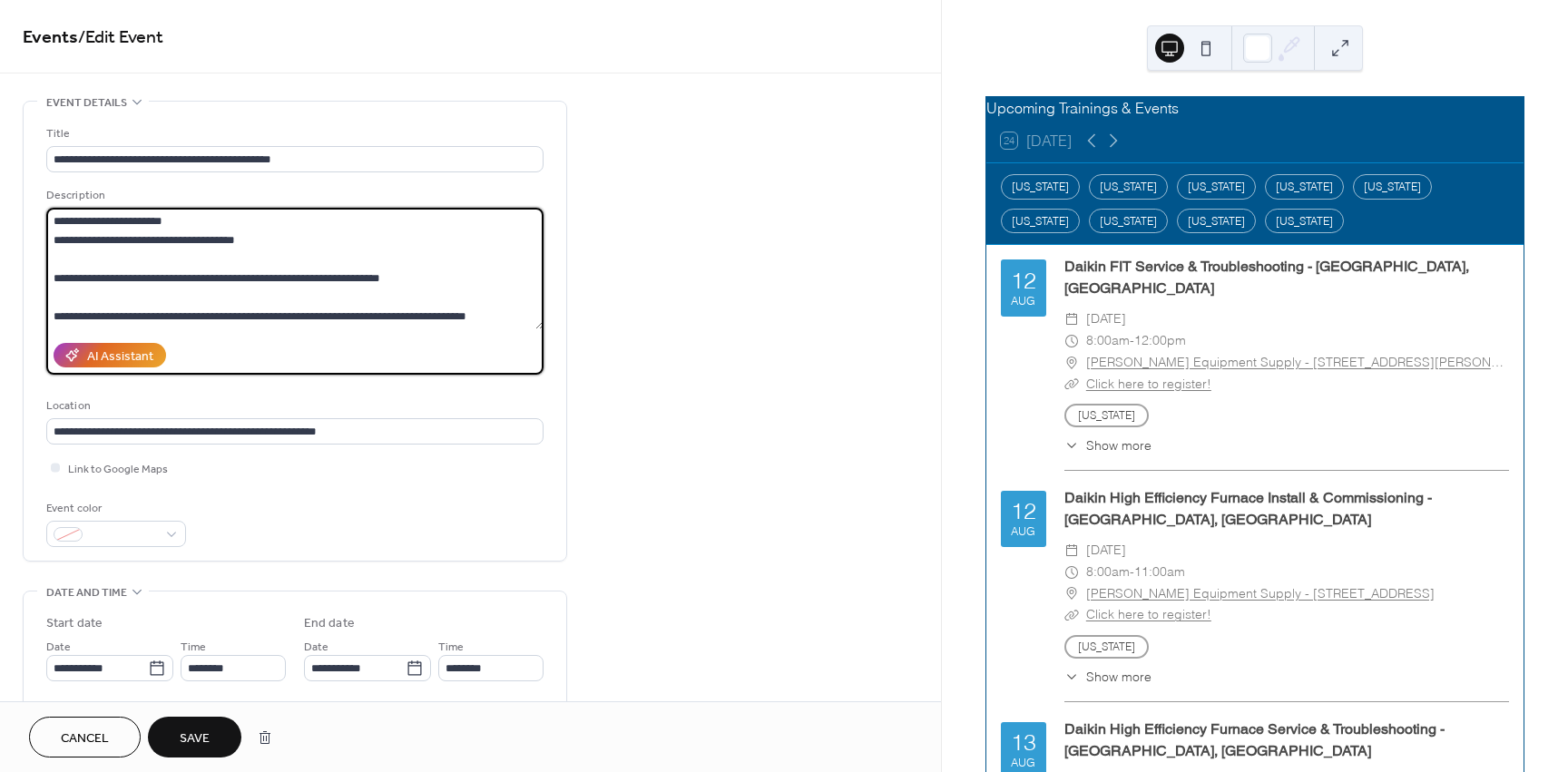 click on "**********" at bounding box center (295, 269) 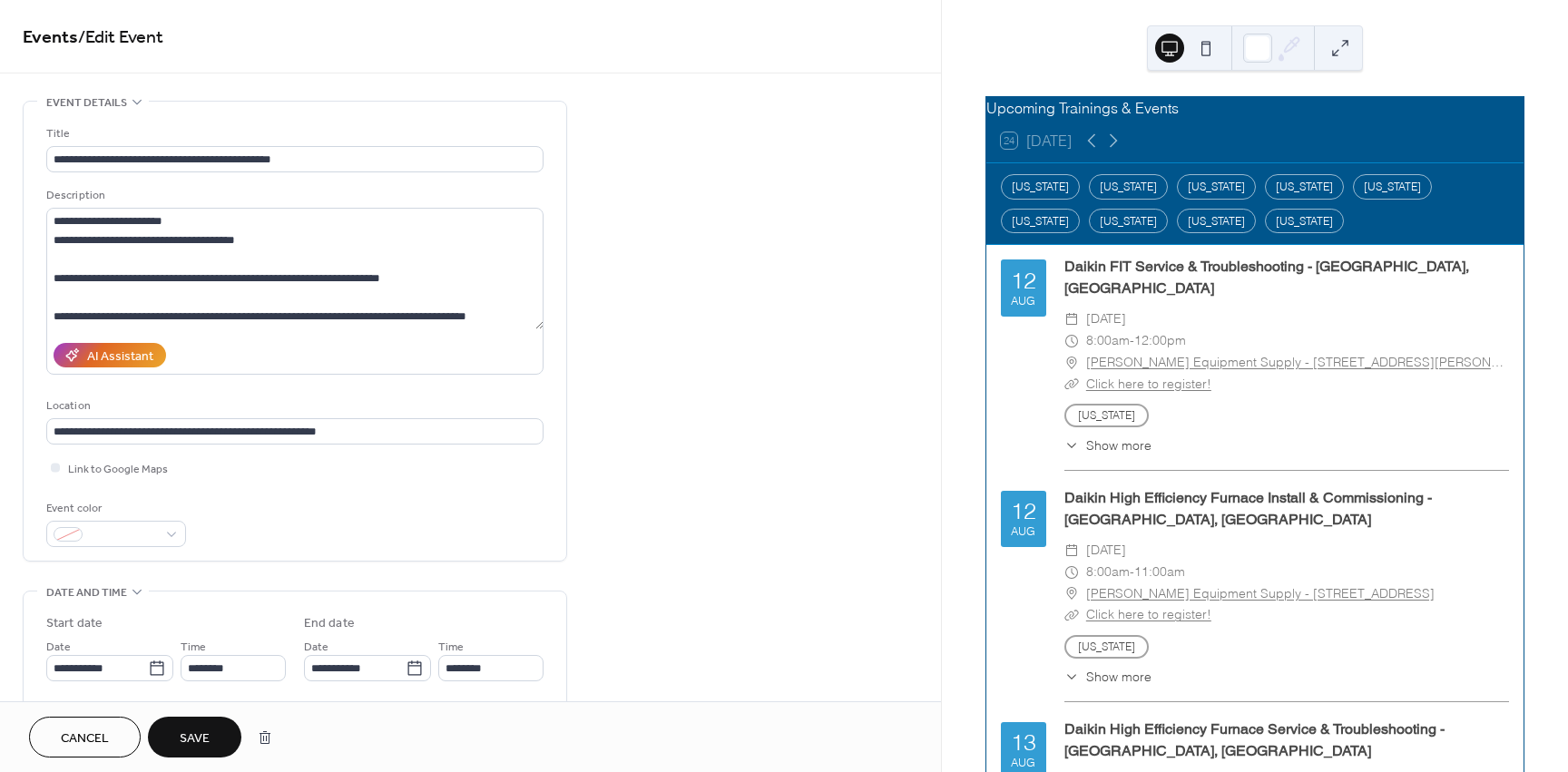 click on "Save" at bounding box center [194, 737] 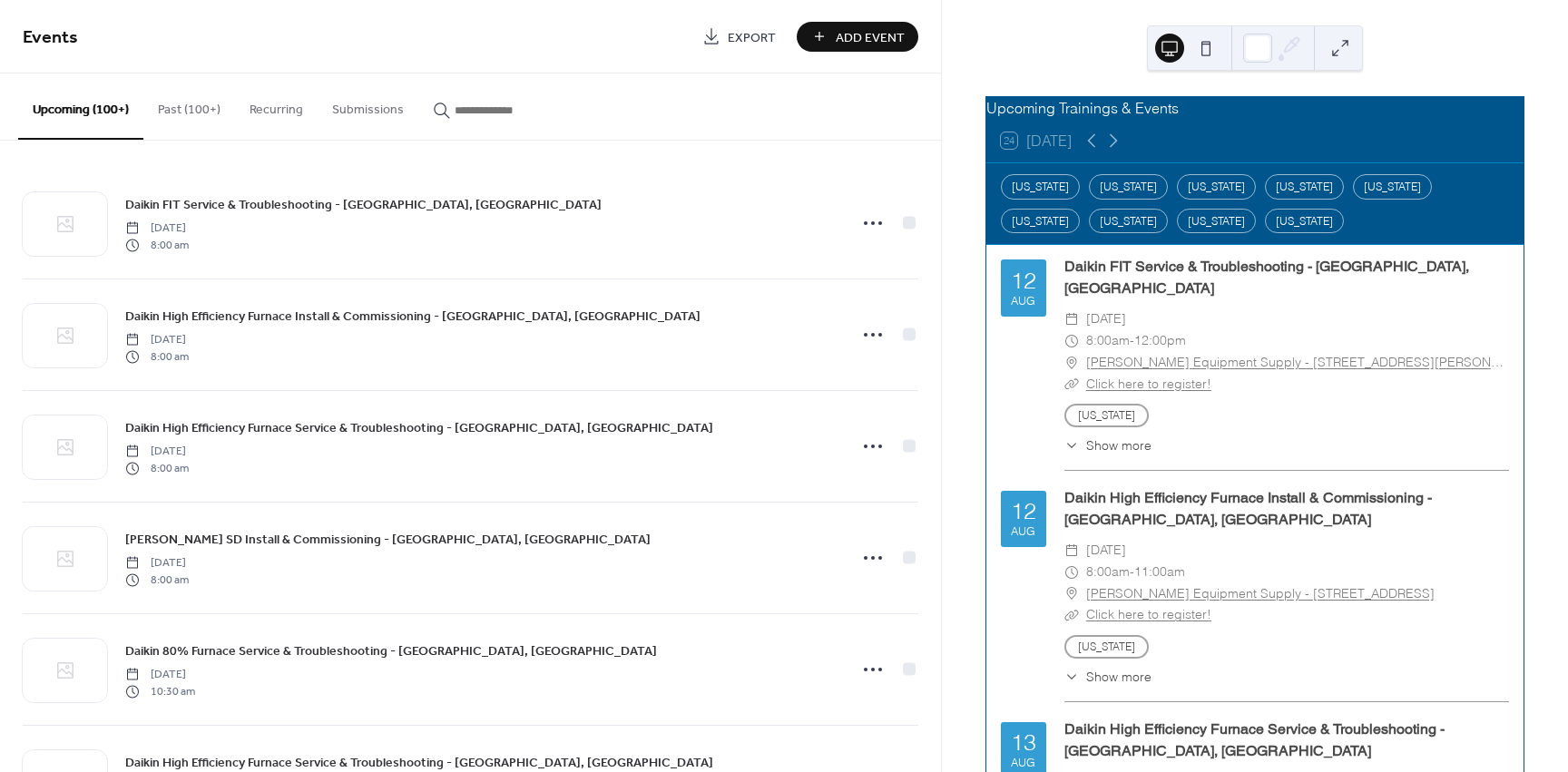 click at bounding box center [509, 110] 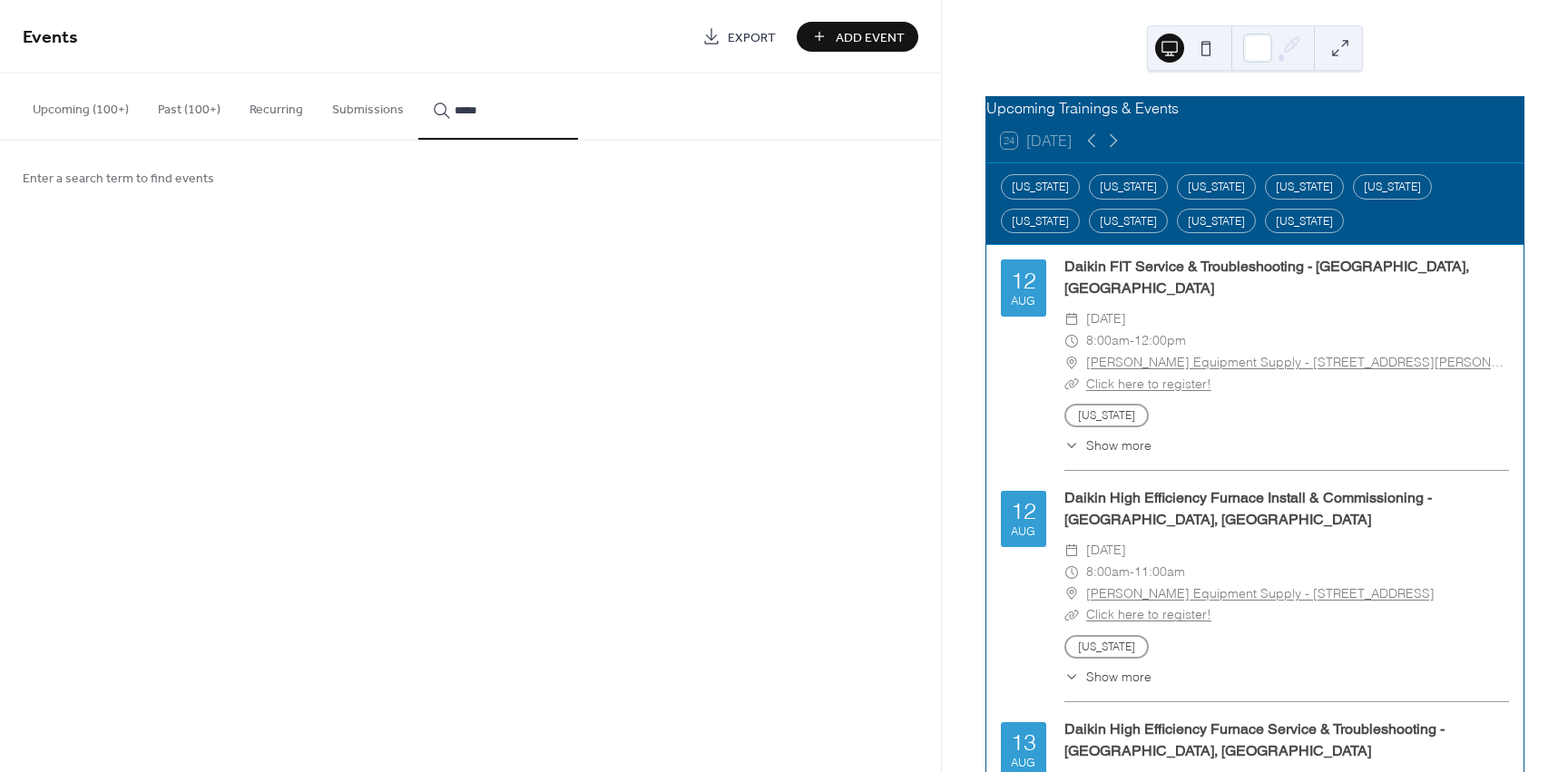 type on "*****" 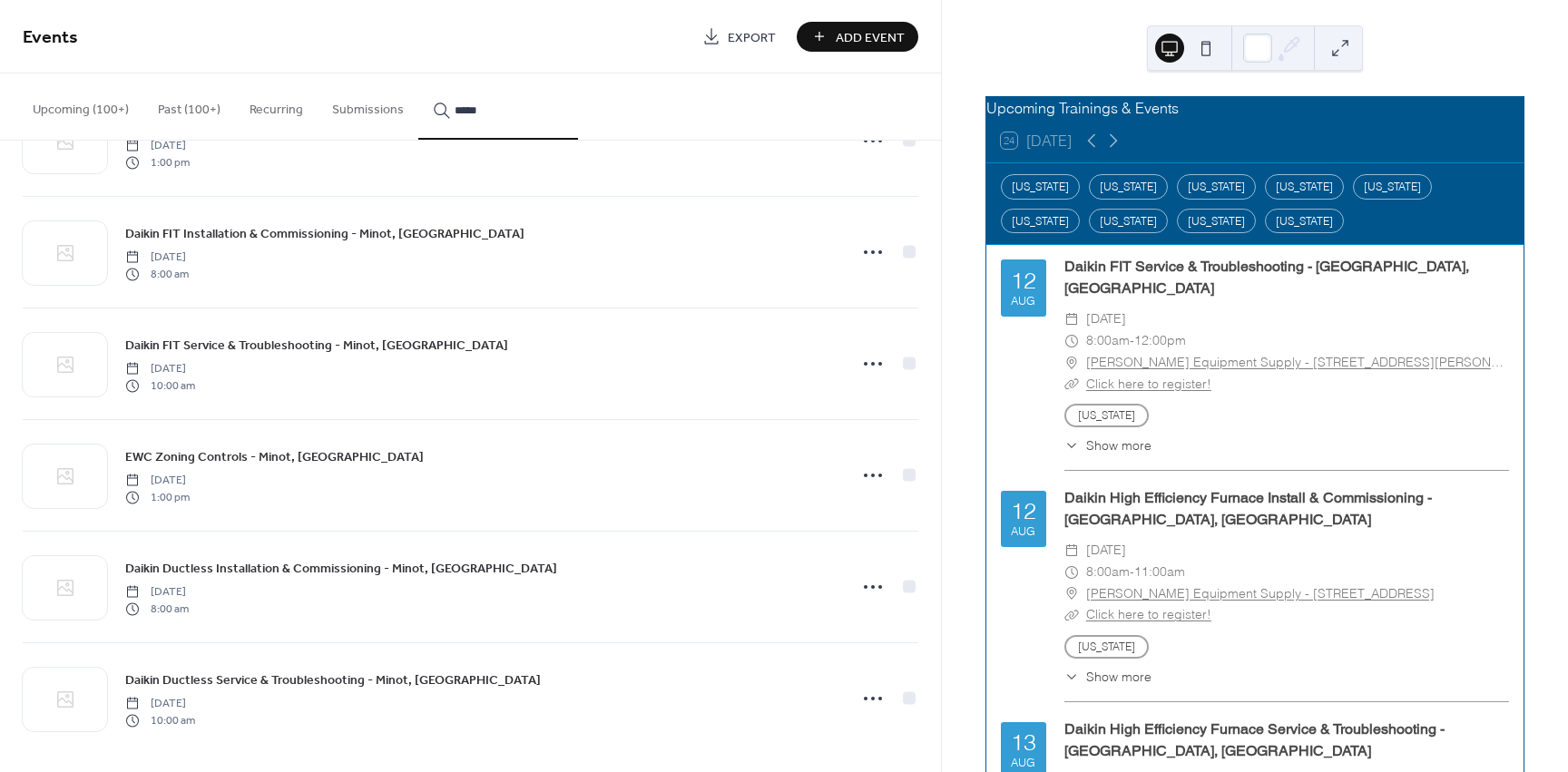 scroll, scrollTop: 984, scrollLeft: 0, axis: vertical 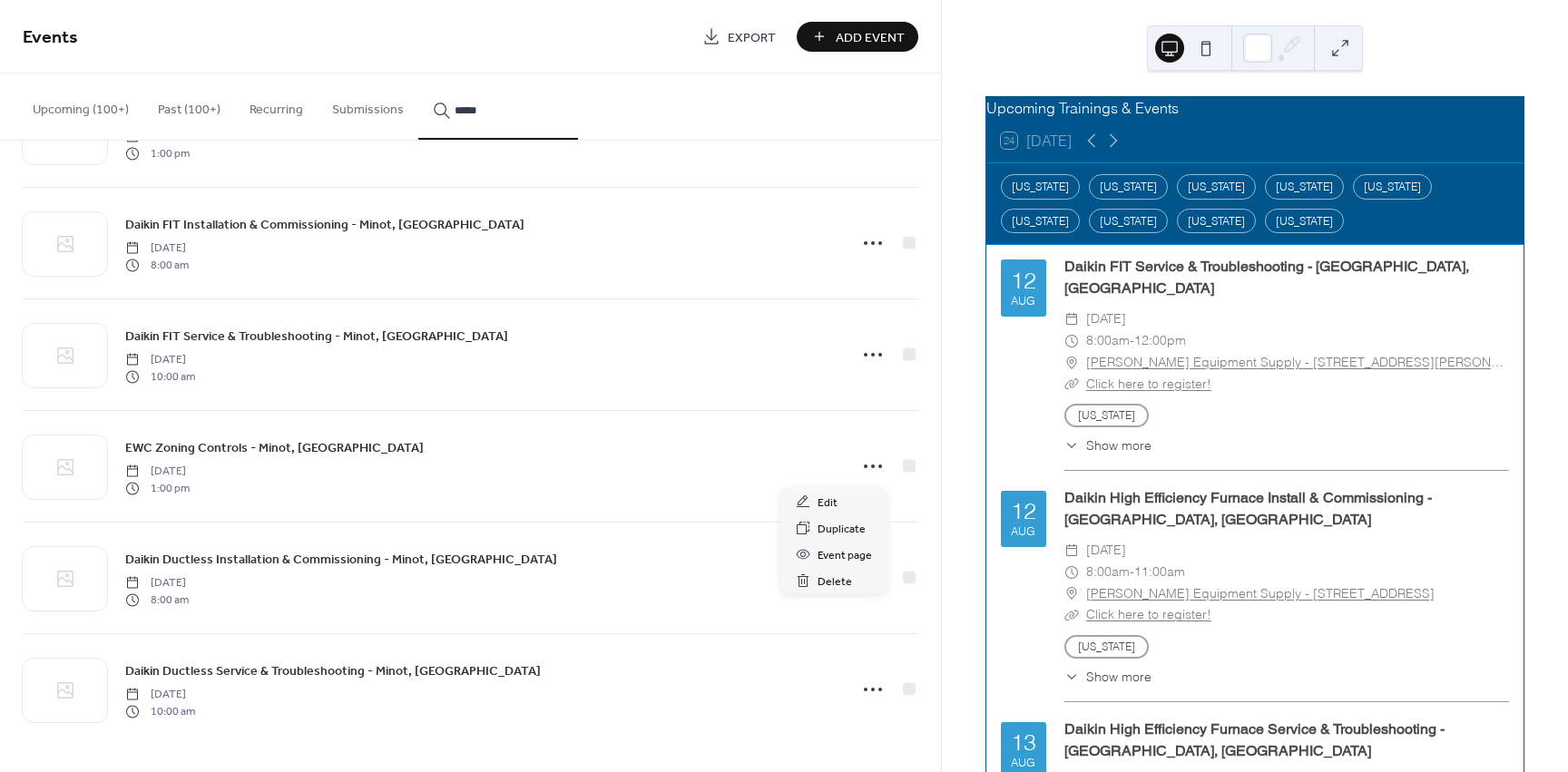 click 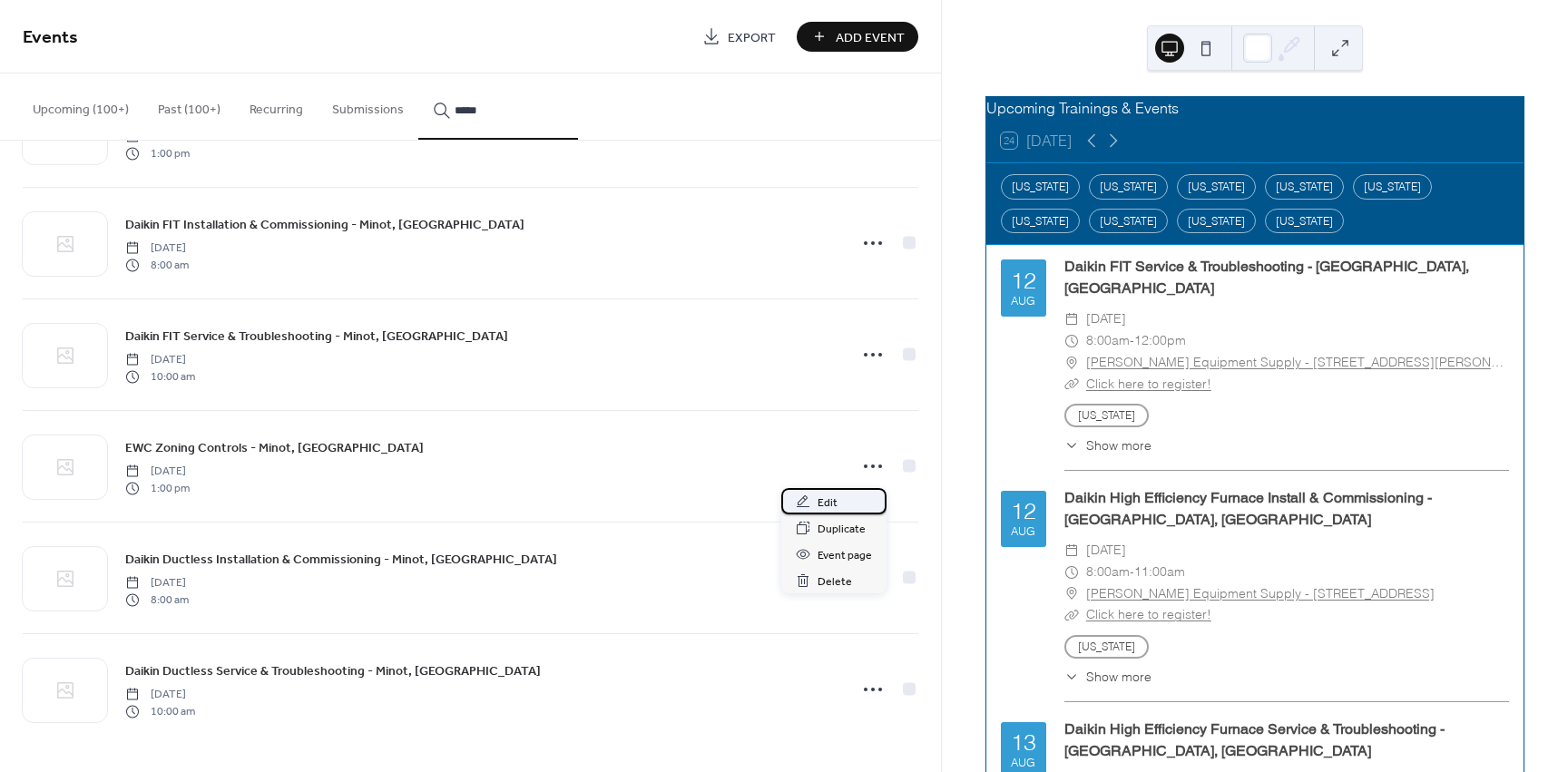 click on "Edit" at bounding box center [834, 501] 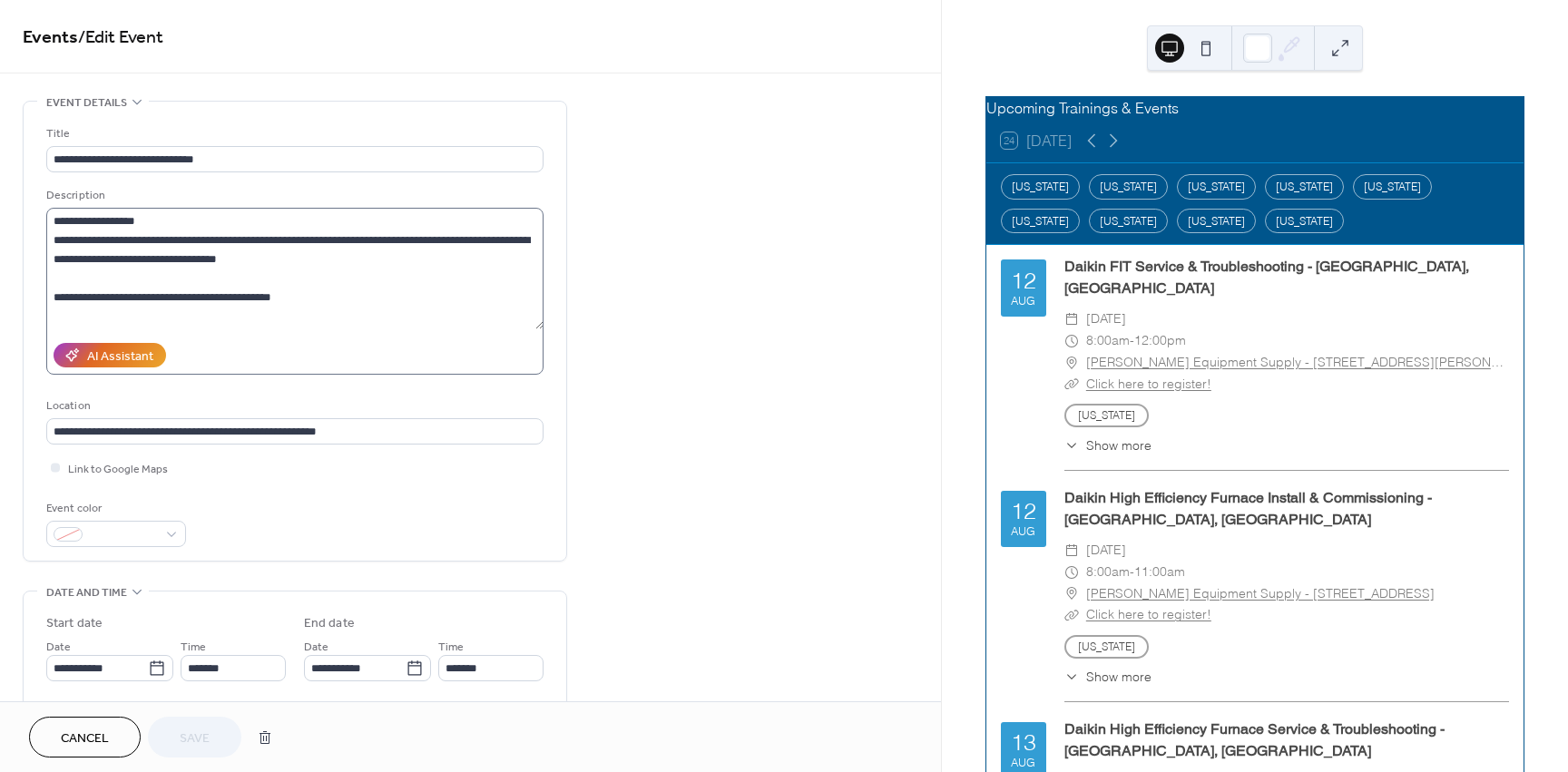 scroll, scrollTop: 19, scrollLeft: 0, axis: vertical 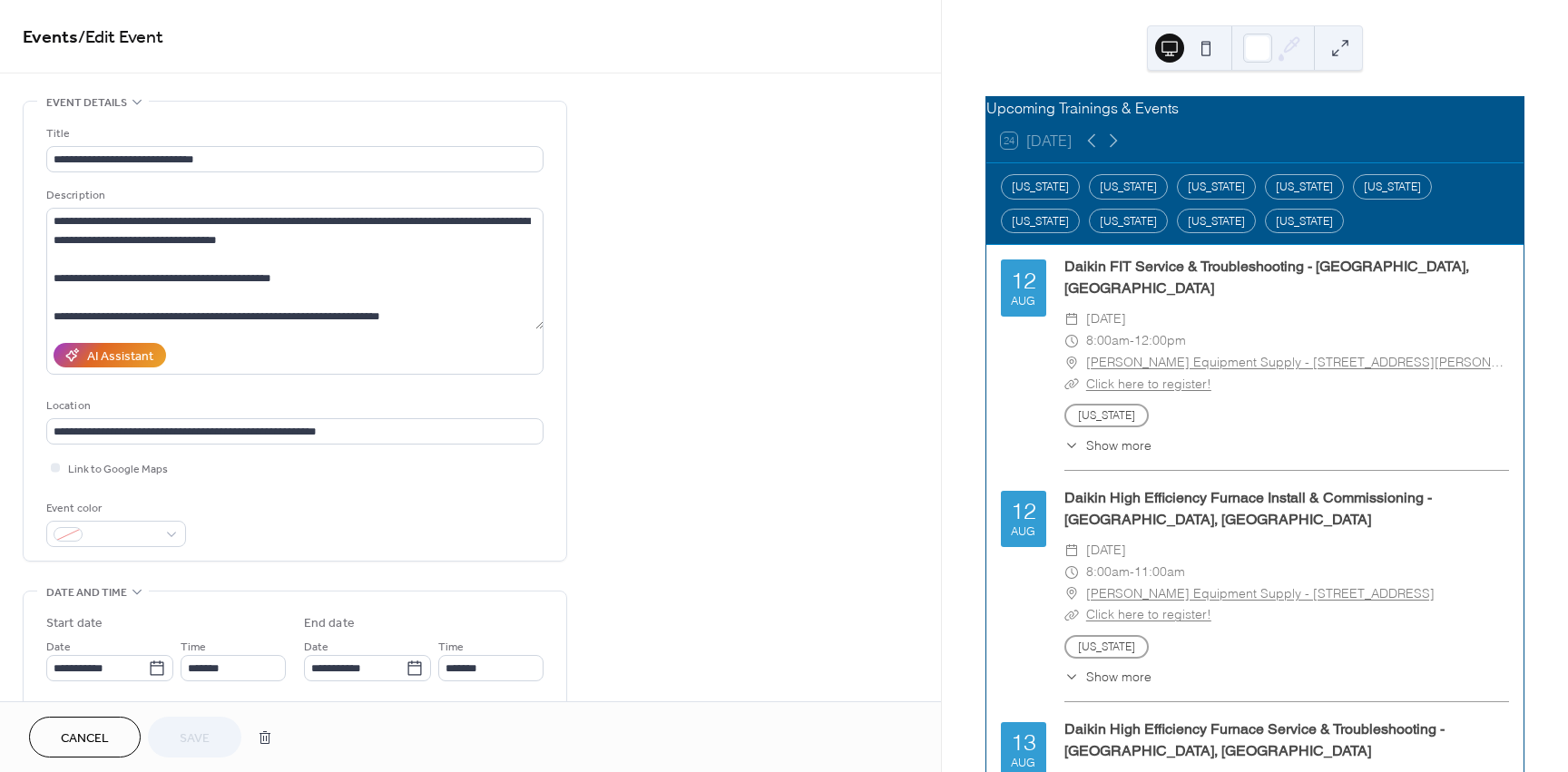 click on "Cancel" at bounding box center [84, 737] 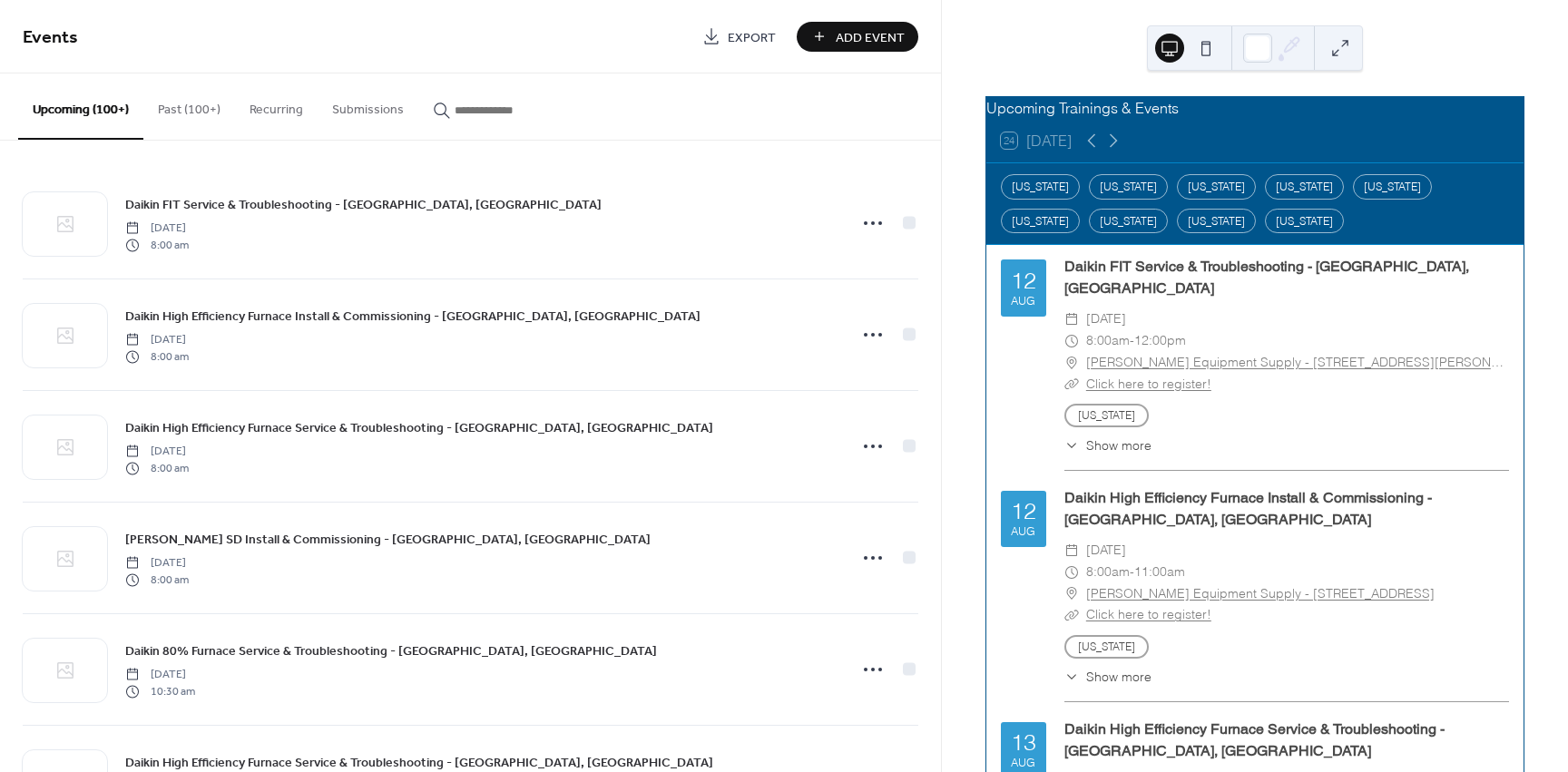 click at bounding box center (509, 110) 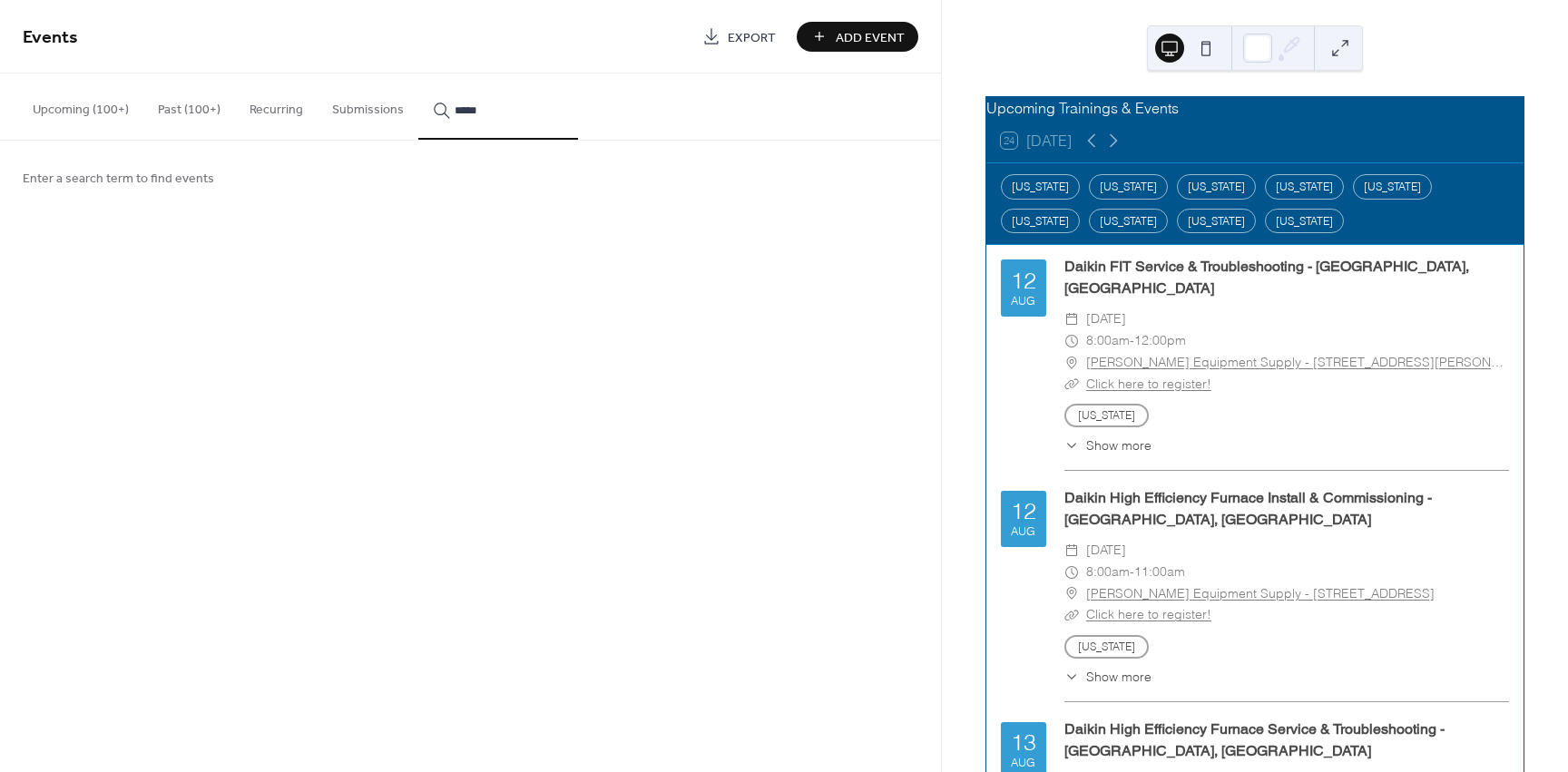 type on "*****" 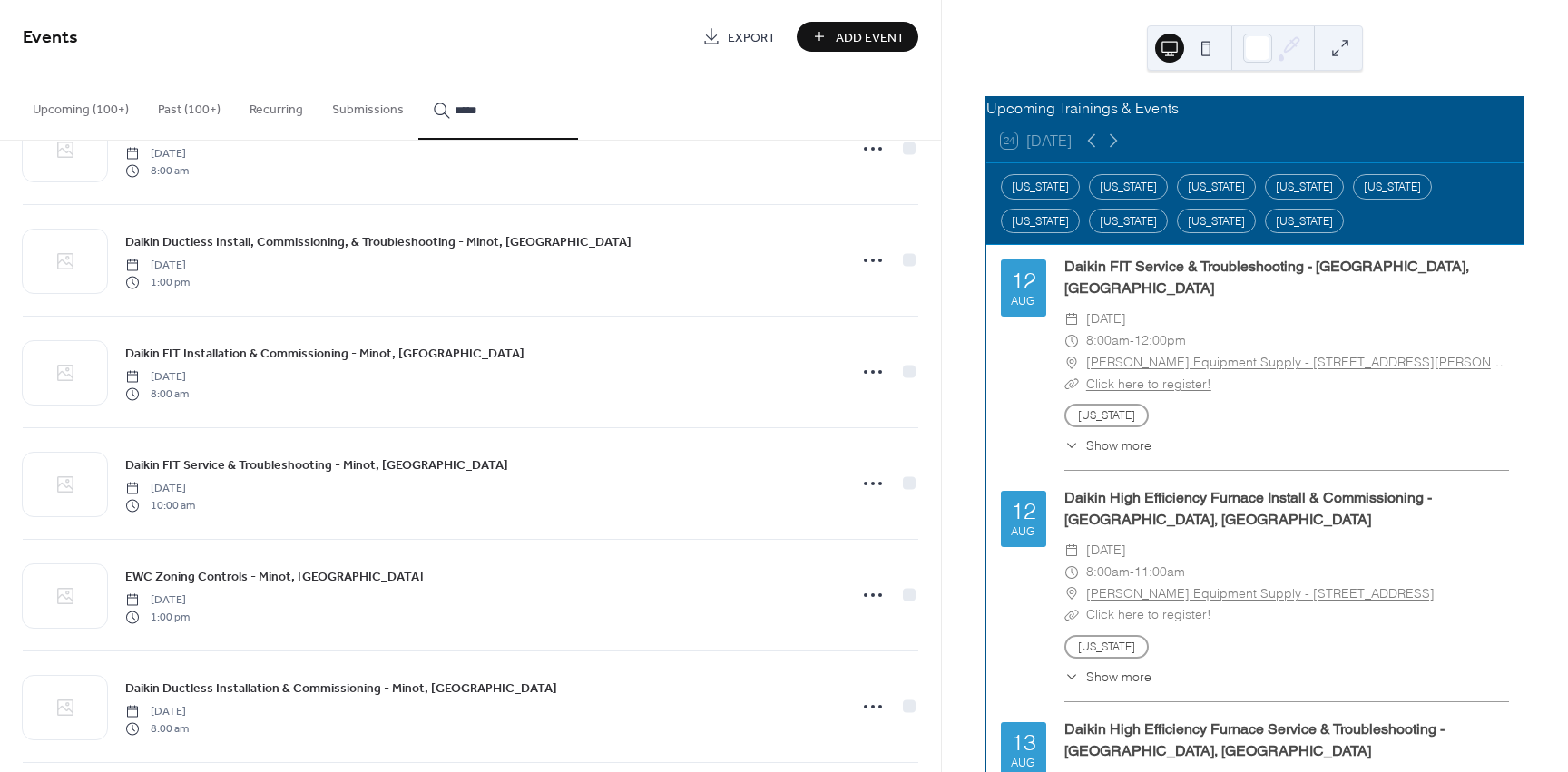 scroll, scrollTop: 984, scrollLeft: 0, axis: vertical 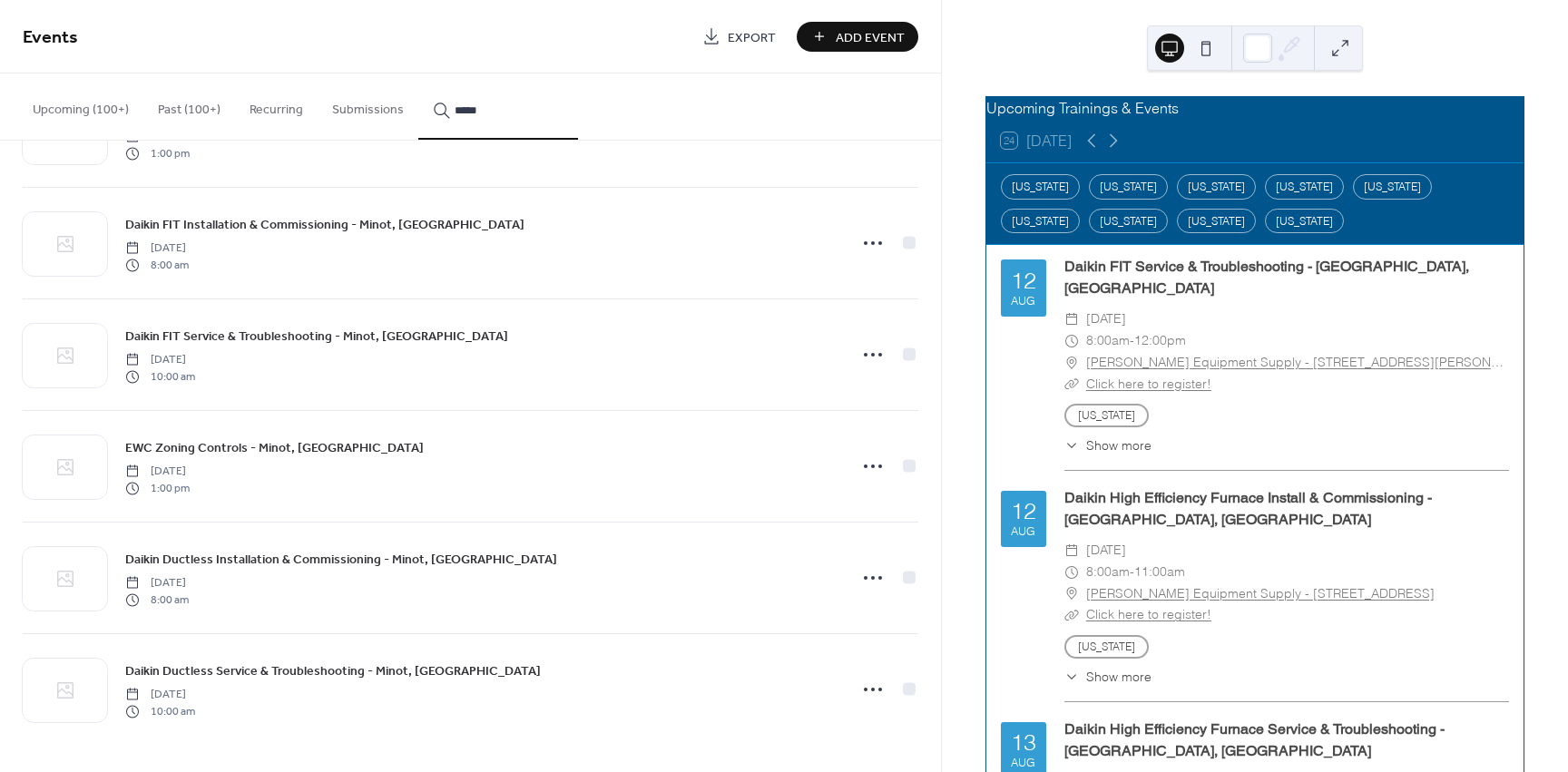 click 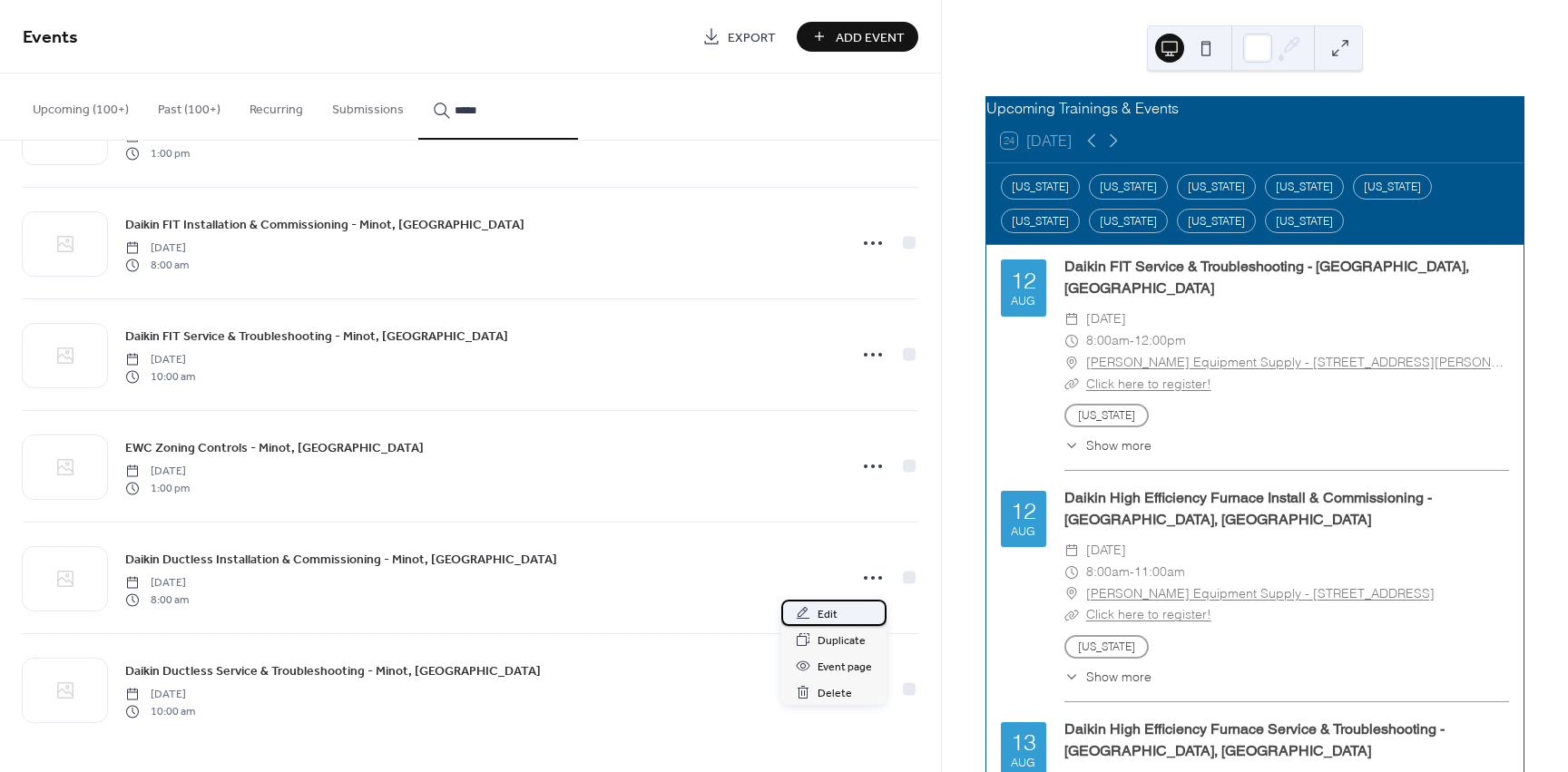 click on "Edit" at bounding box center [834, 612] 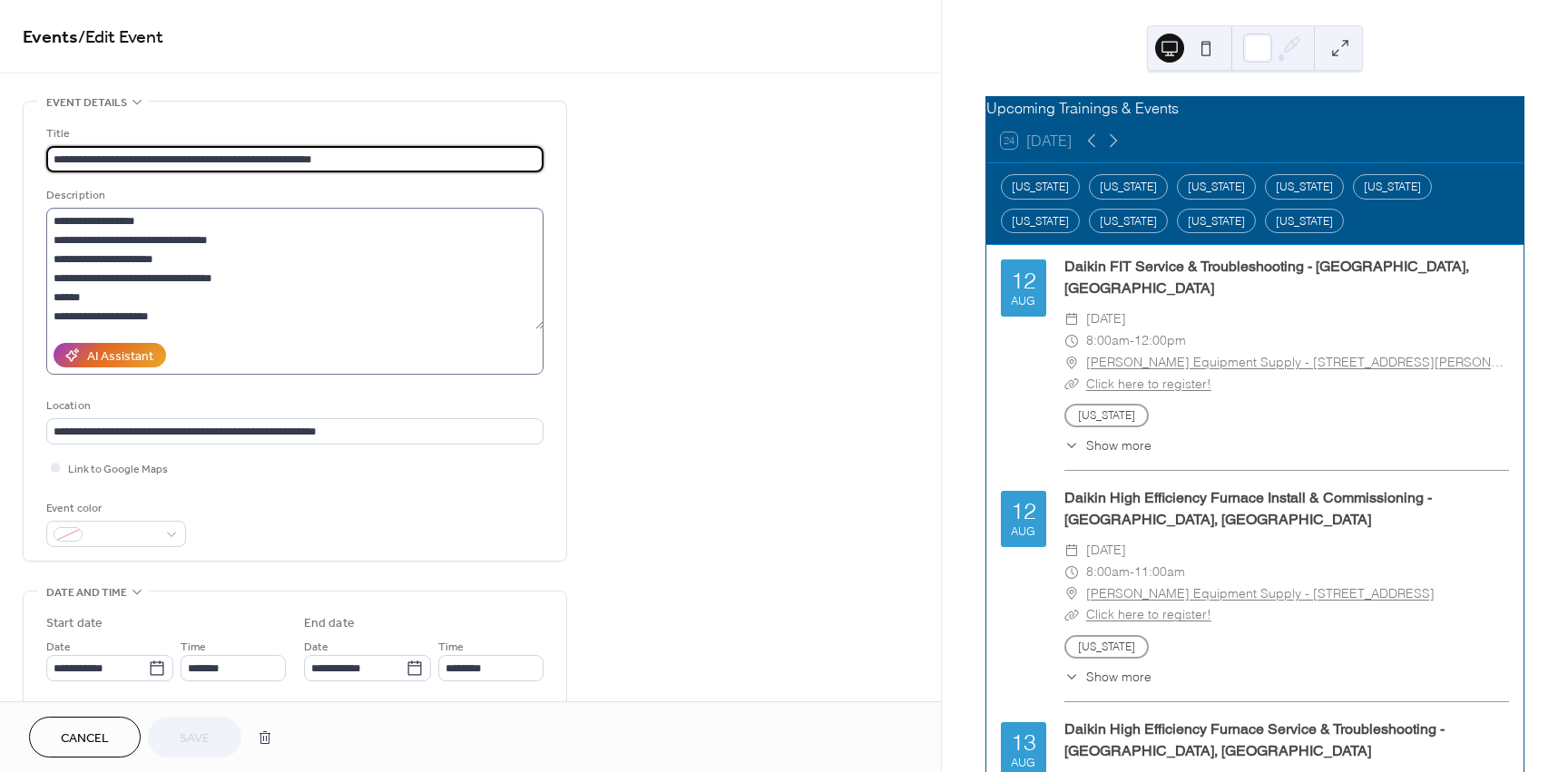 scroll, scrollTop: 171, scrollLeft: 0, axis: vertical 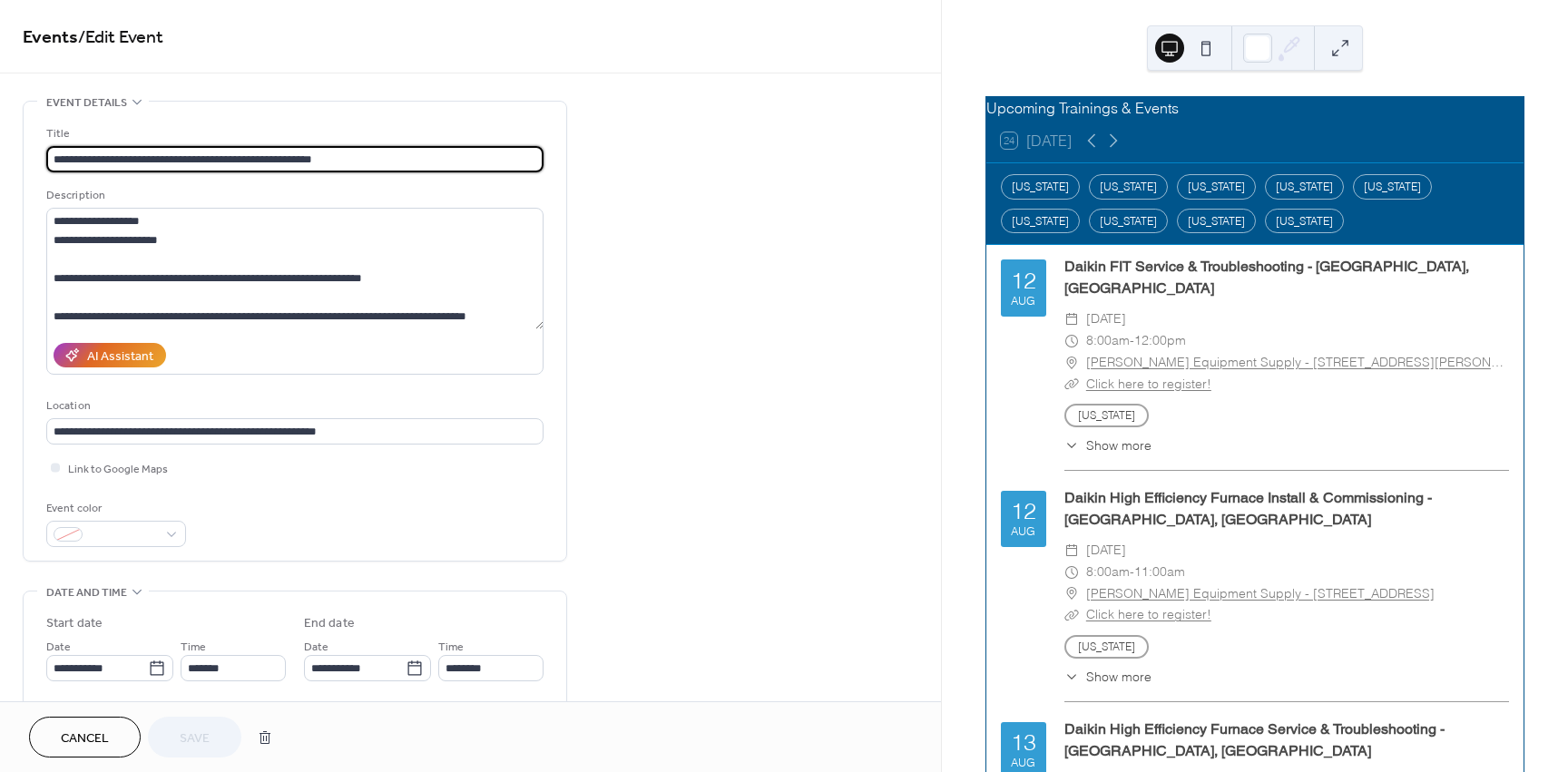 click on "Cancel" at bounding box center (84, 738) 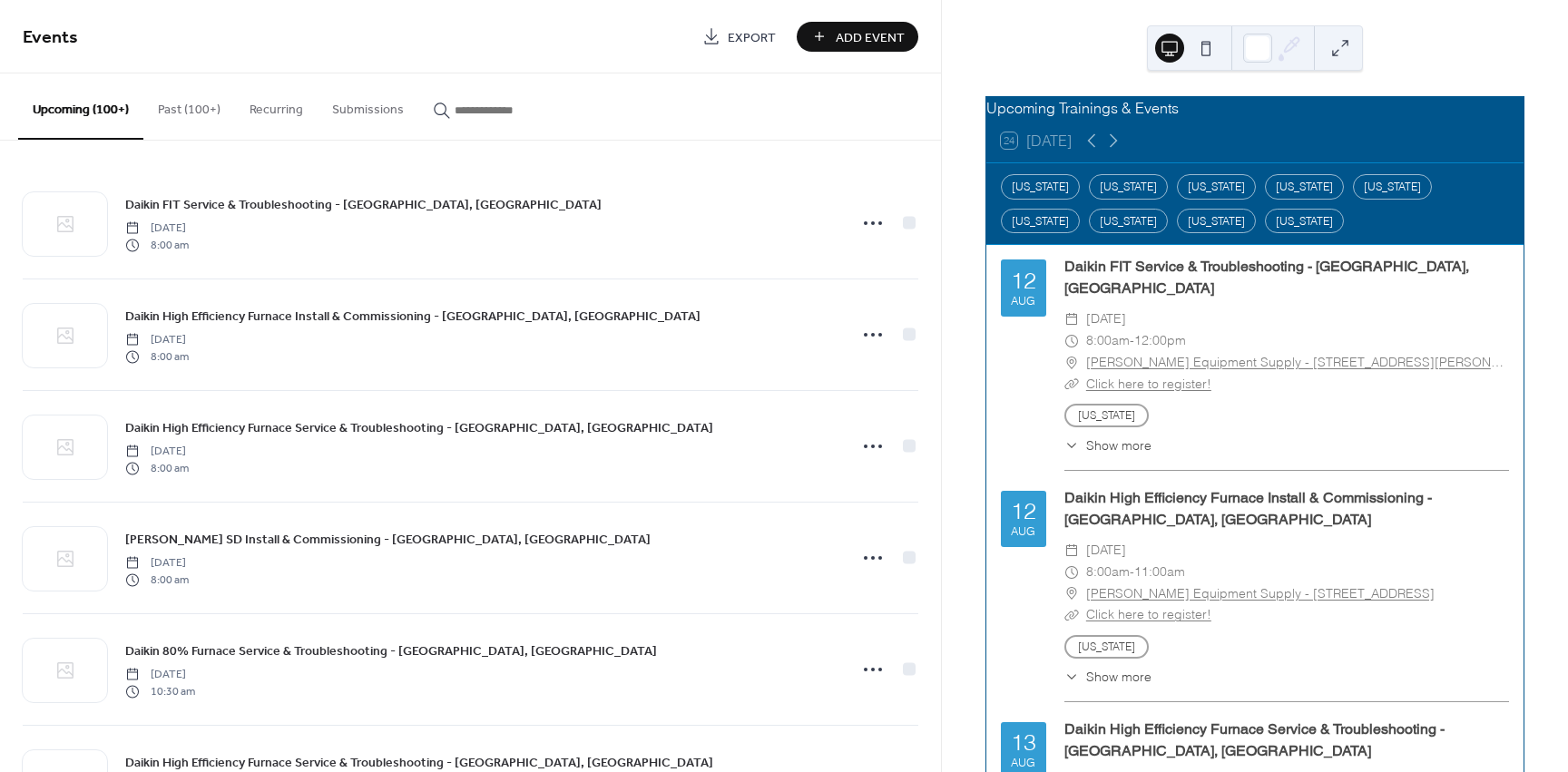 click at bounding box center (509, 110) 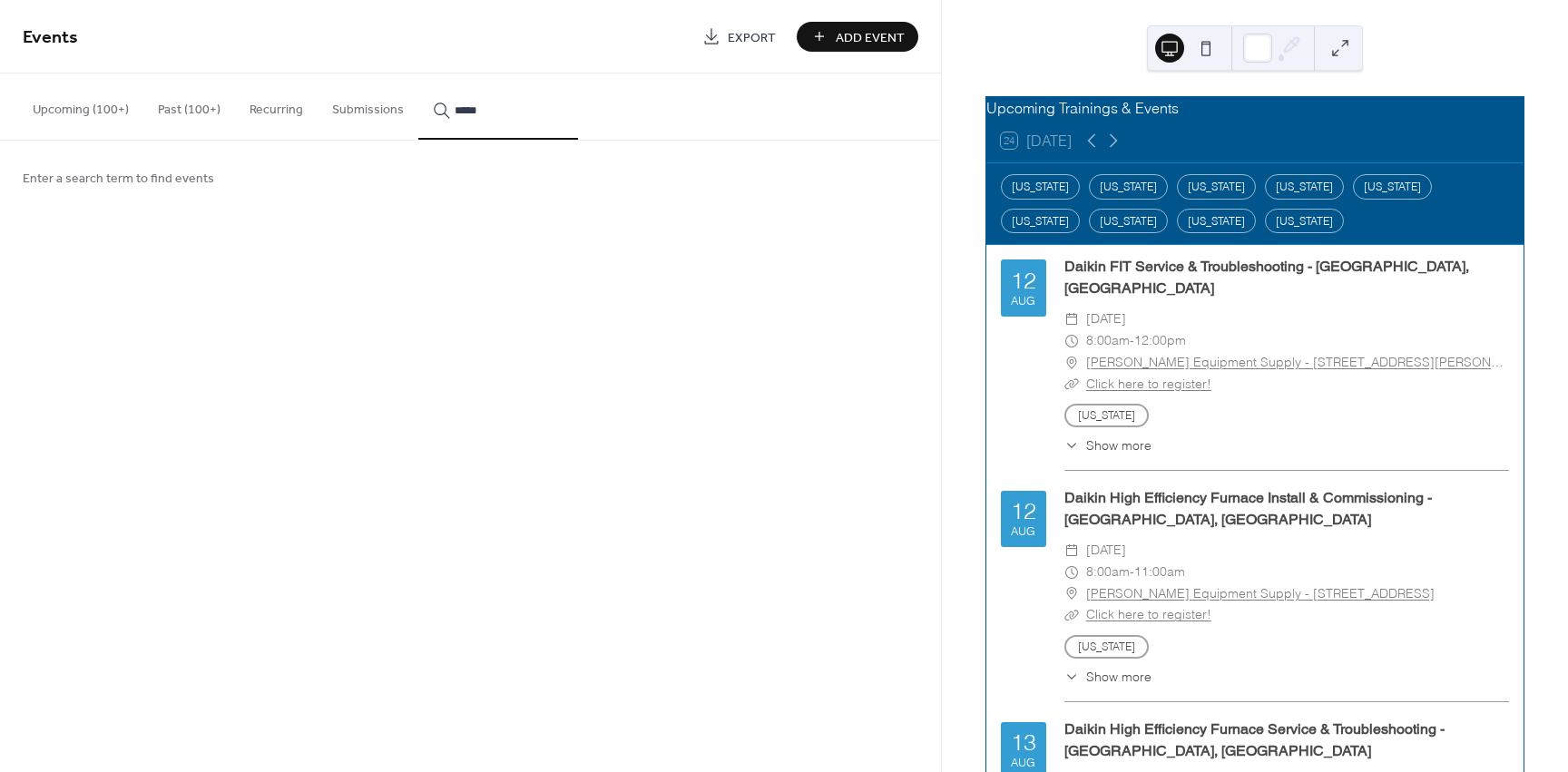 type on "*****" 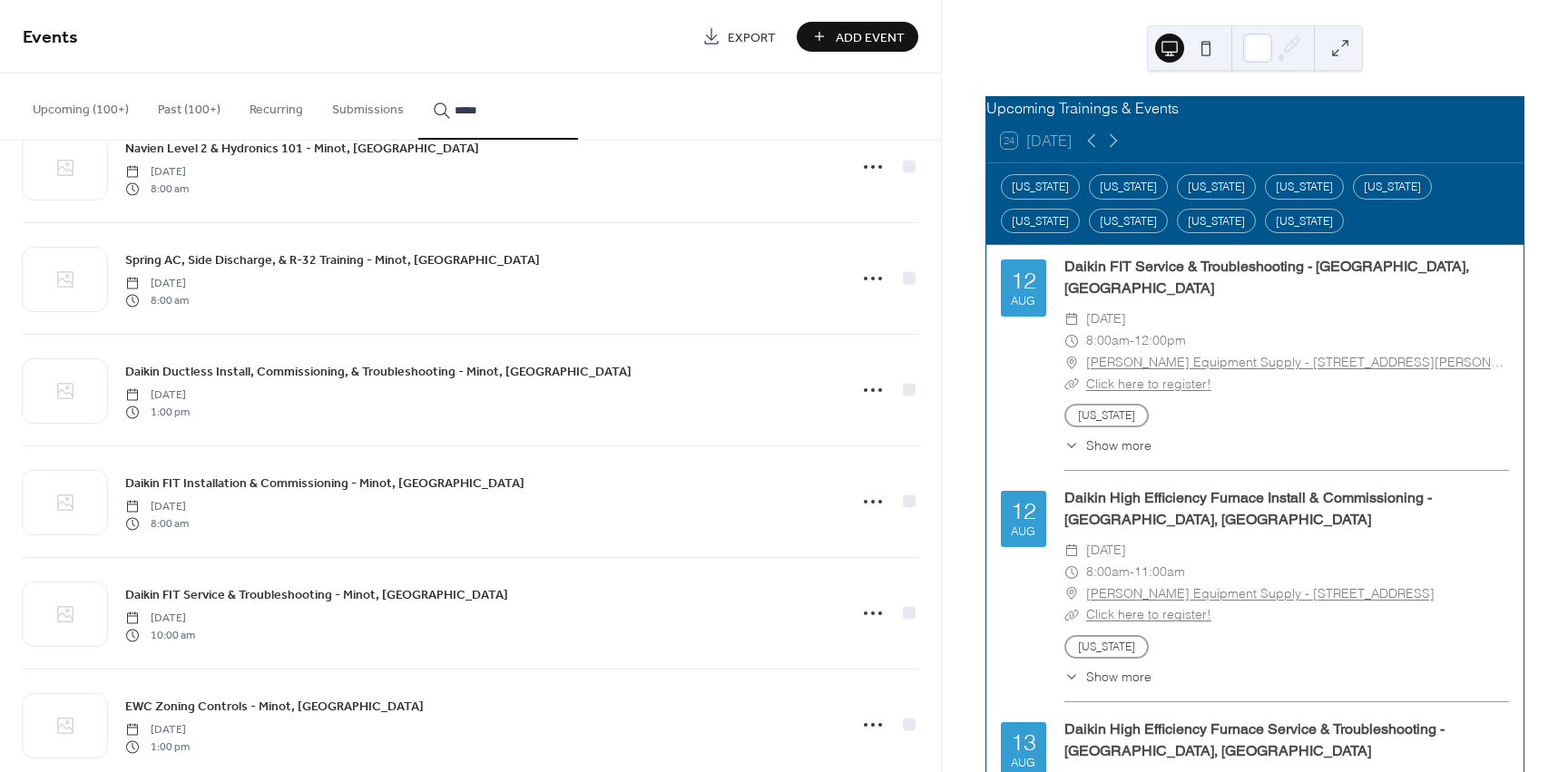 scroll, scrollTop: 984, scrollLeft: 0, axis: vertical 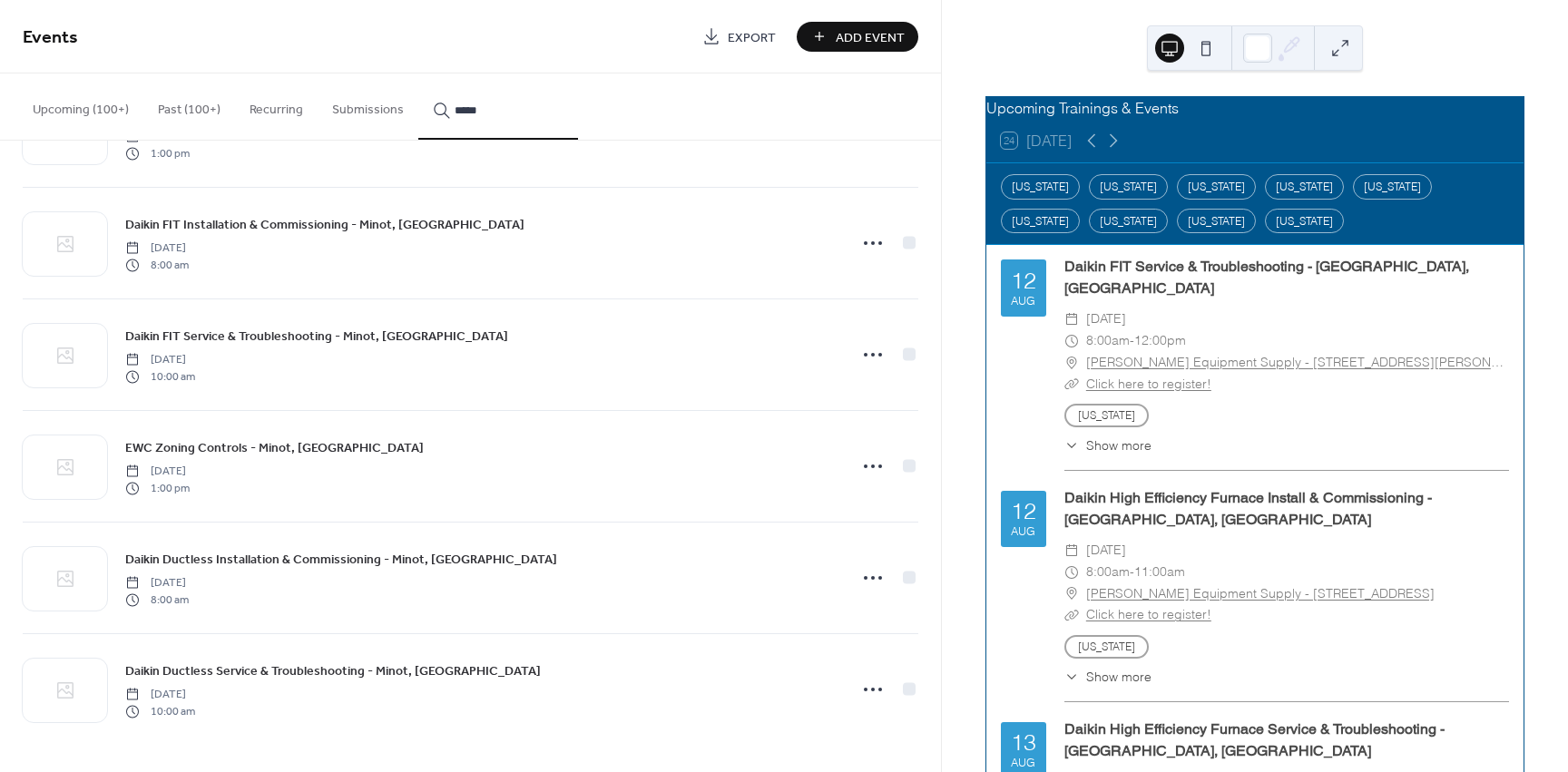 click 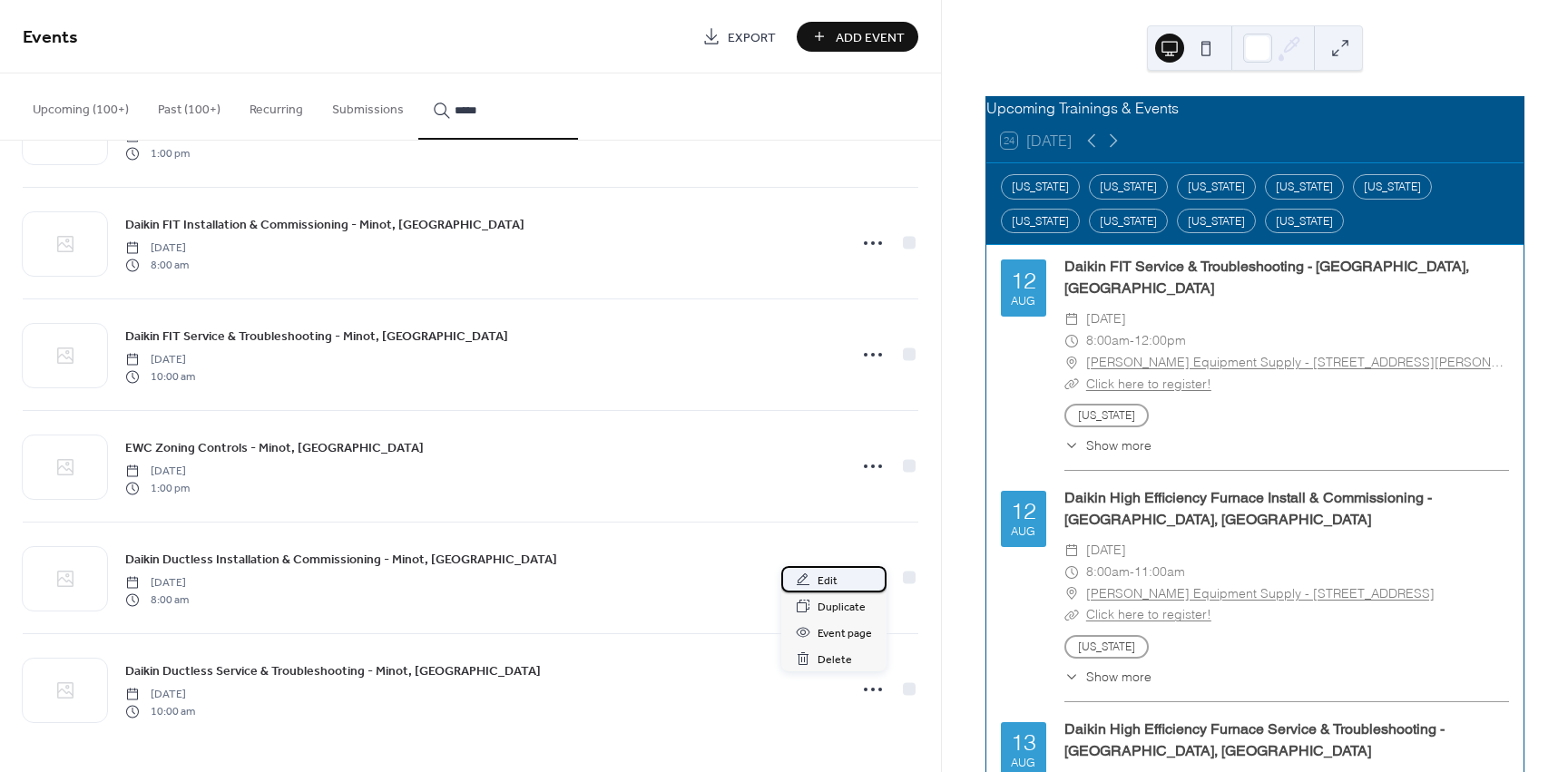 click on "Edit" at bounding box center [834, 579] 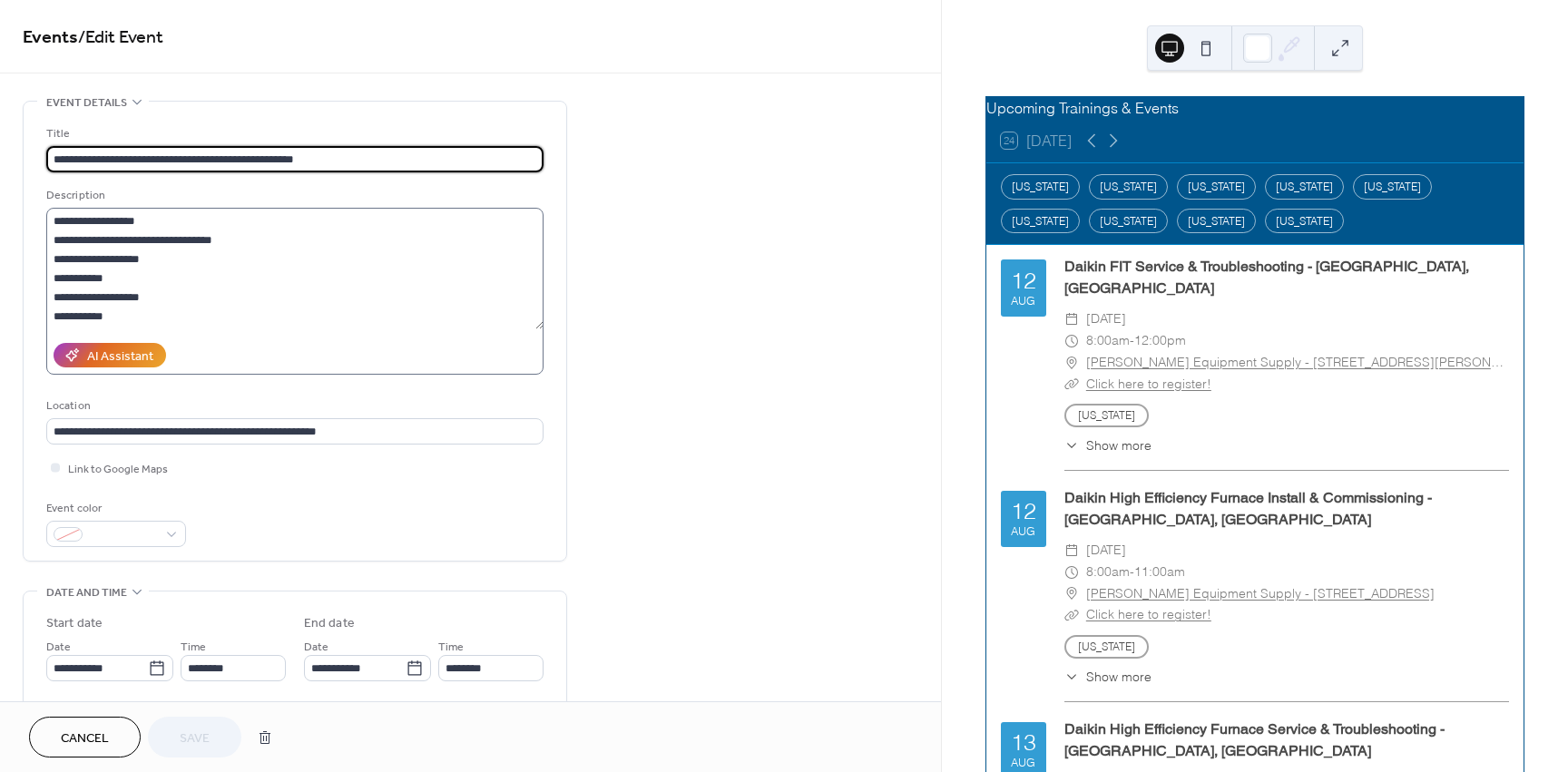 scroll, scrollTop: 133, scrollLeft: 0, axis: vertical 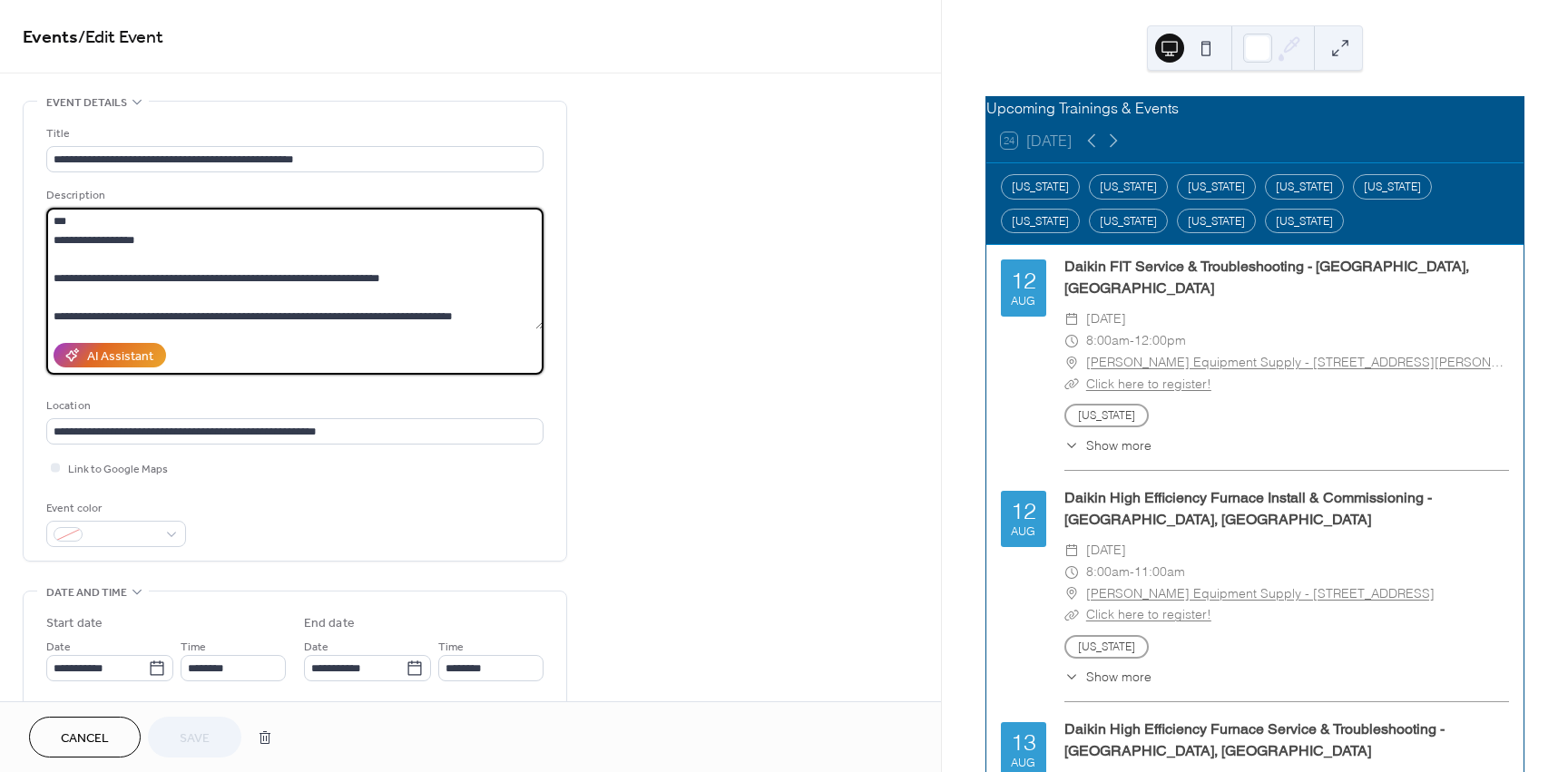drag, startPoint x: 166, startPoint y: 311, endPoint x: 128, endPoint y: 311, distance: 38 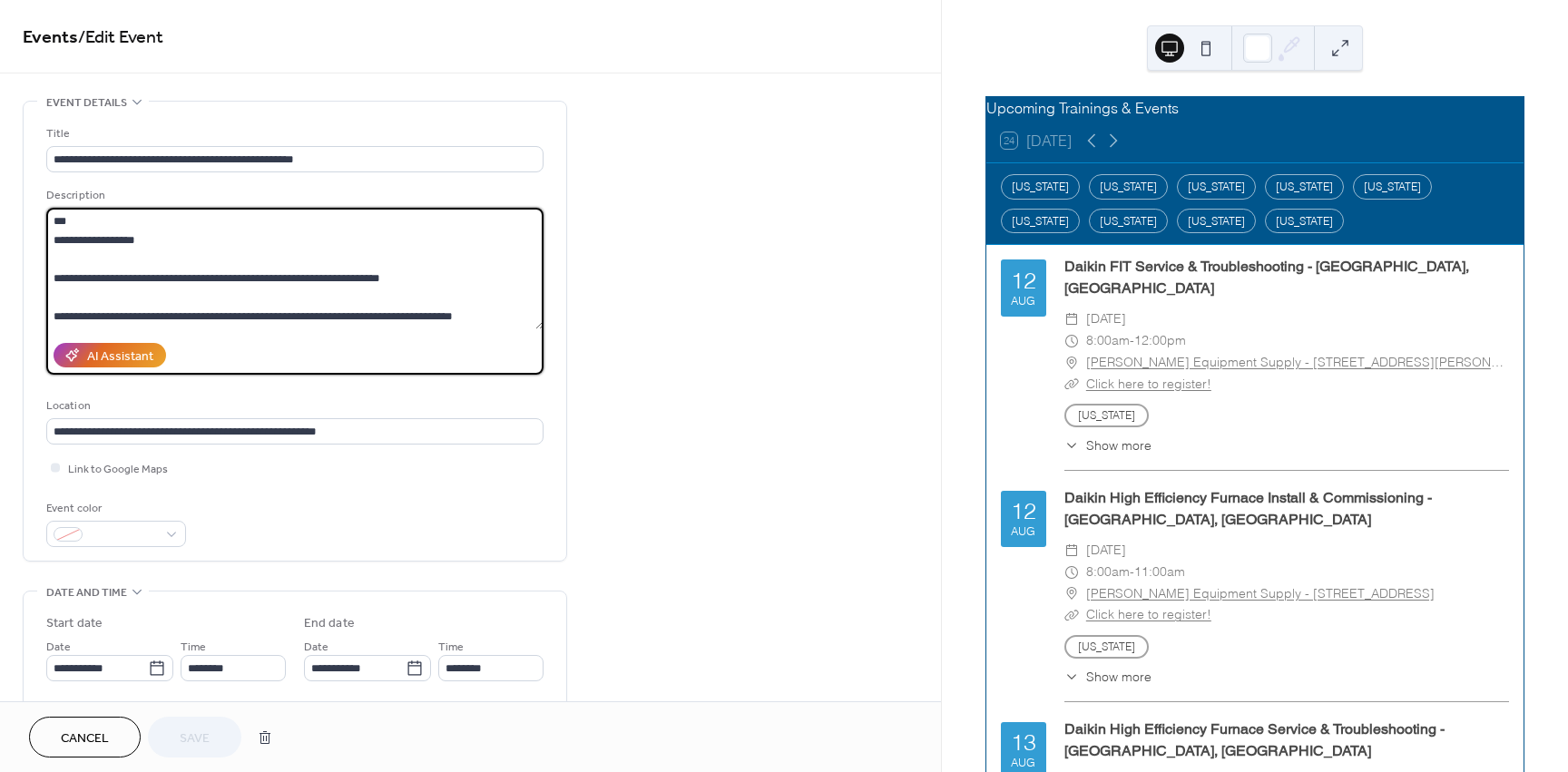 click on "**********" at bounding box center (295, 269) 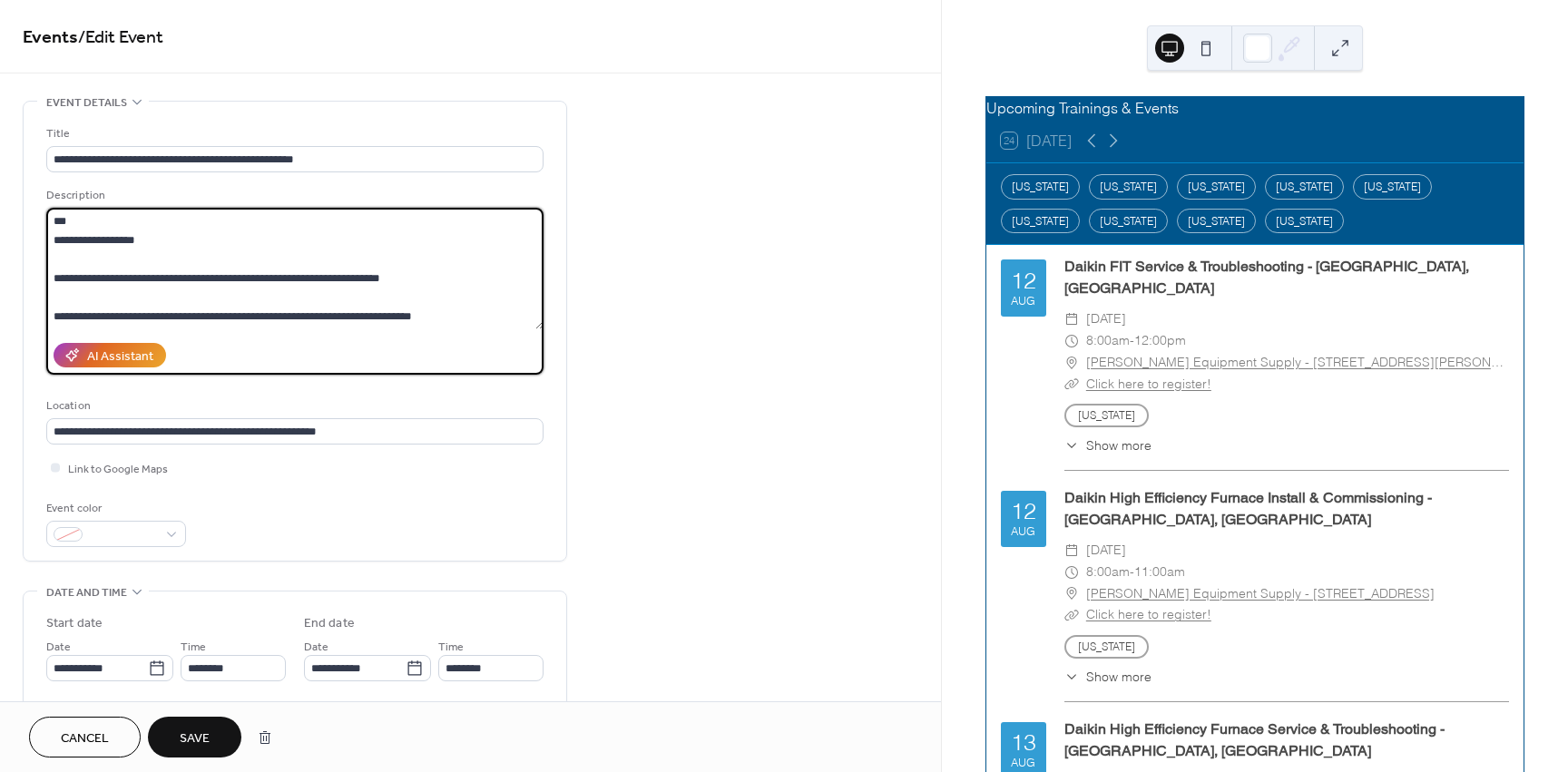 paste on "**********" 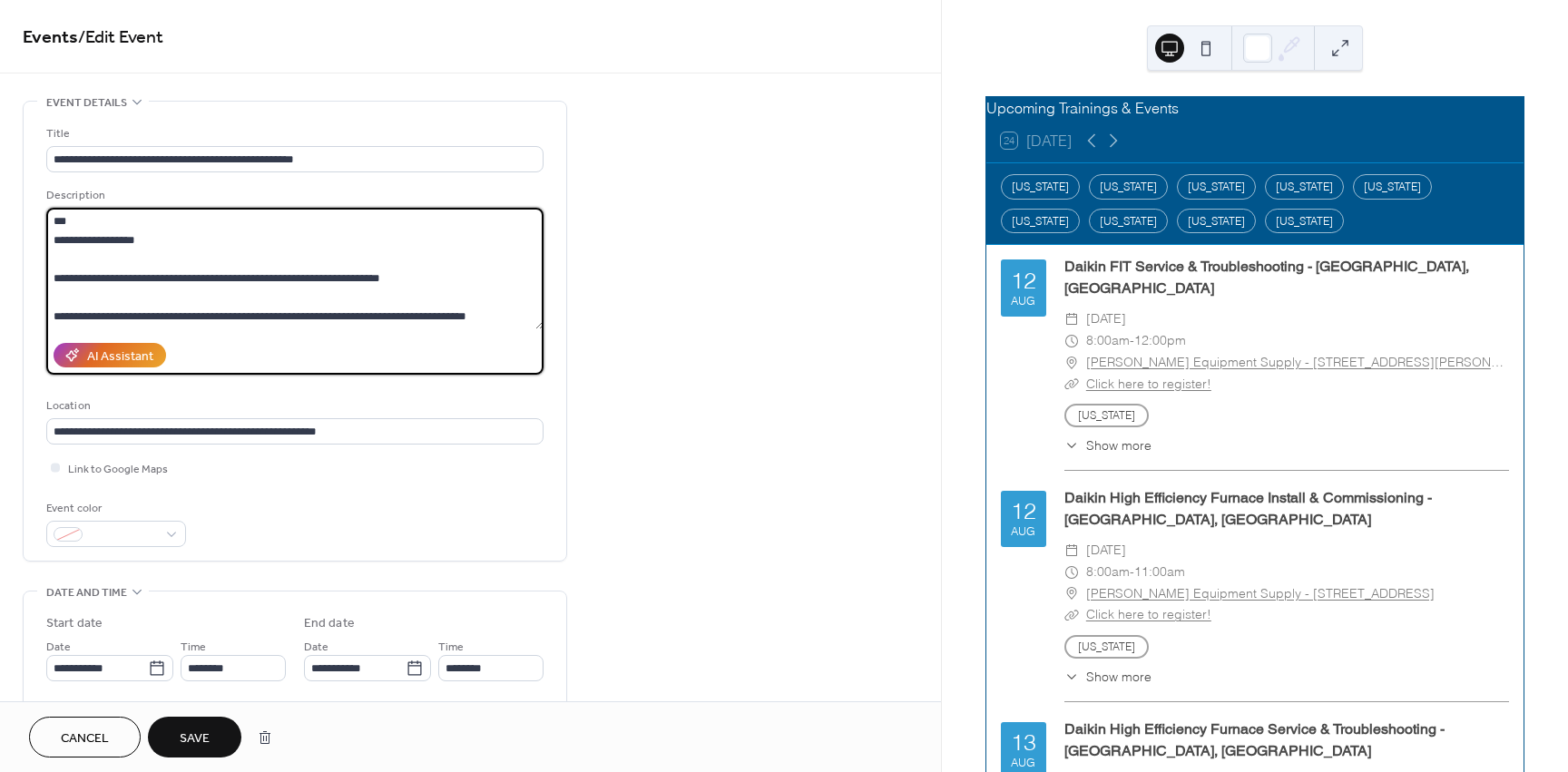type on "**********" 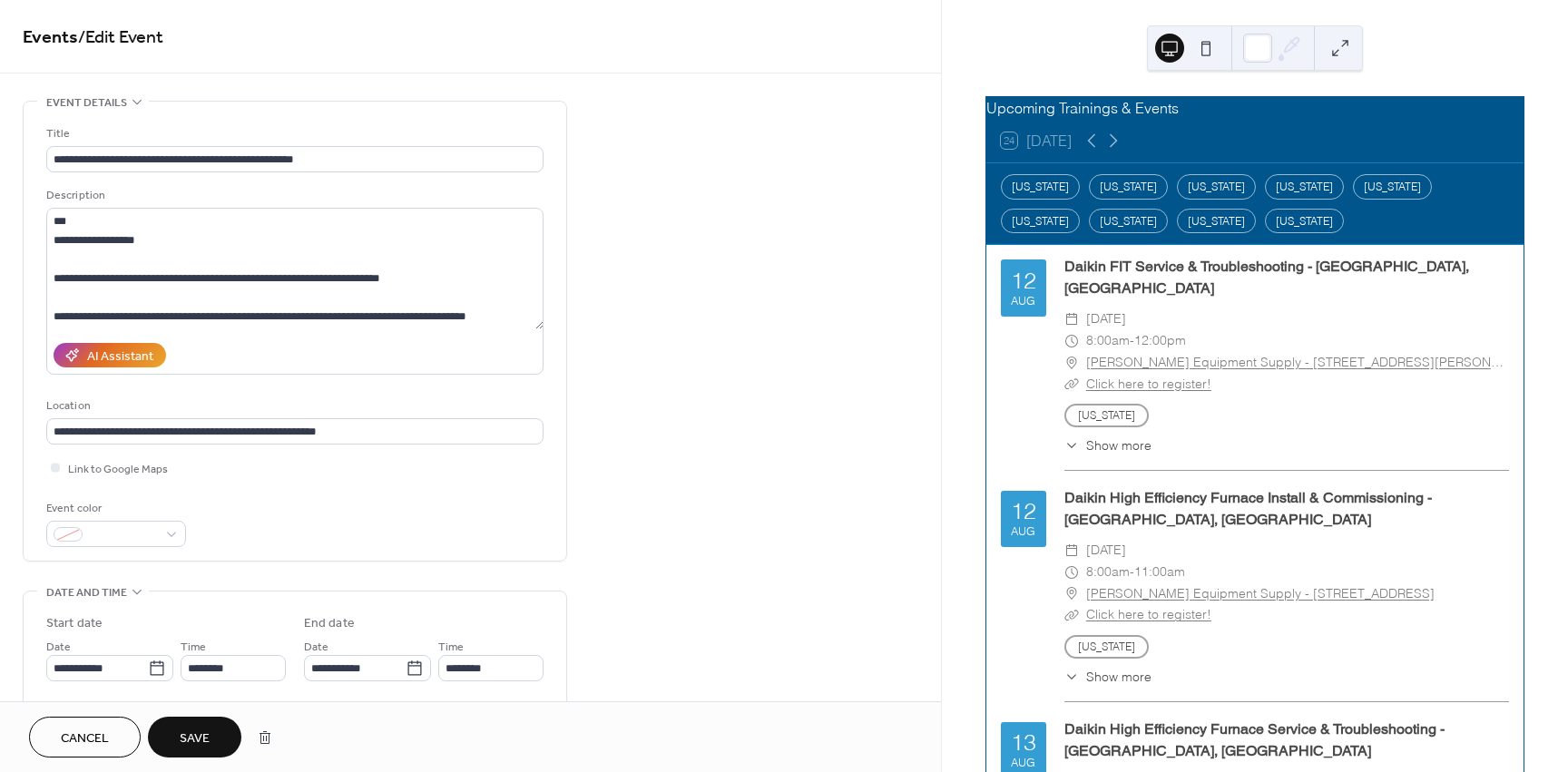 click on "Save" at bounding box center [194, 738] 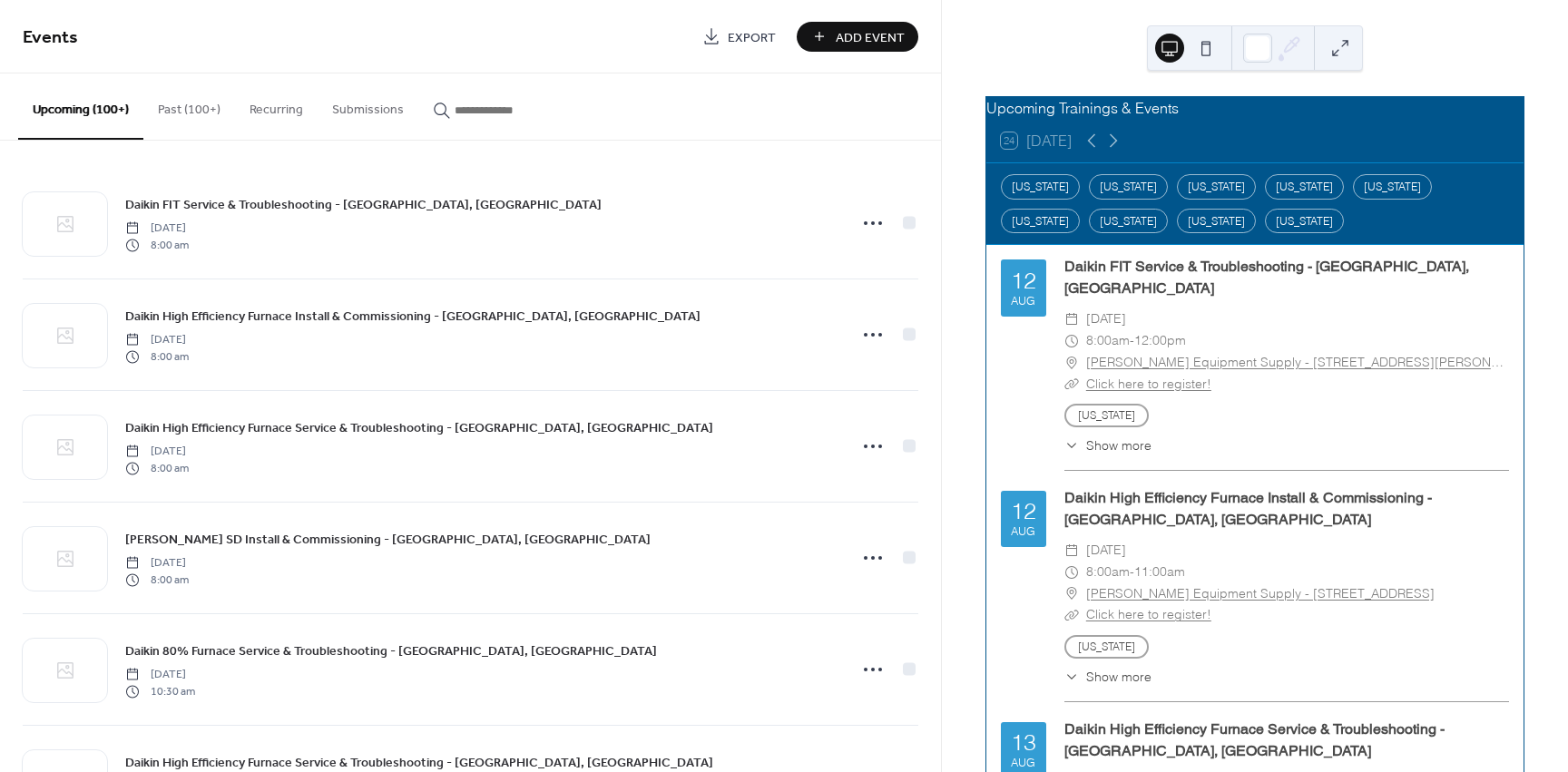 click at bounding box center (509, 110) 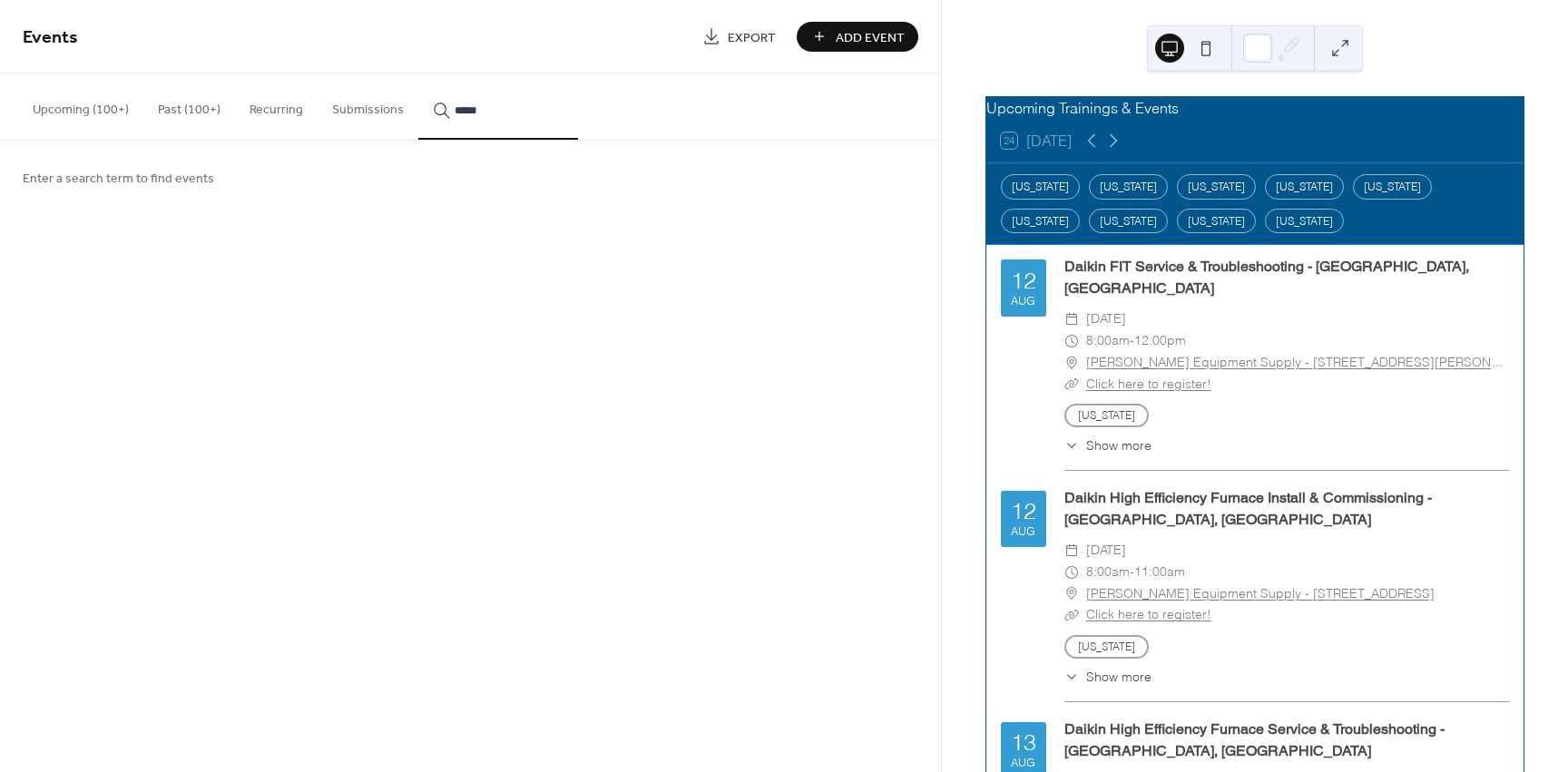 type on "*****" 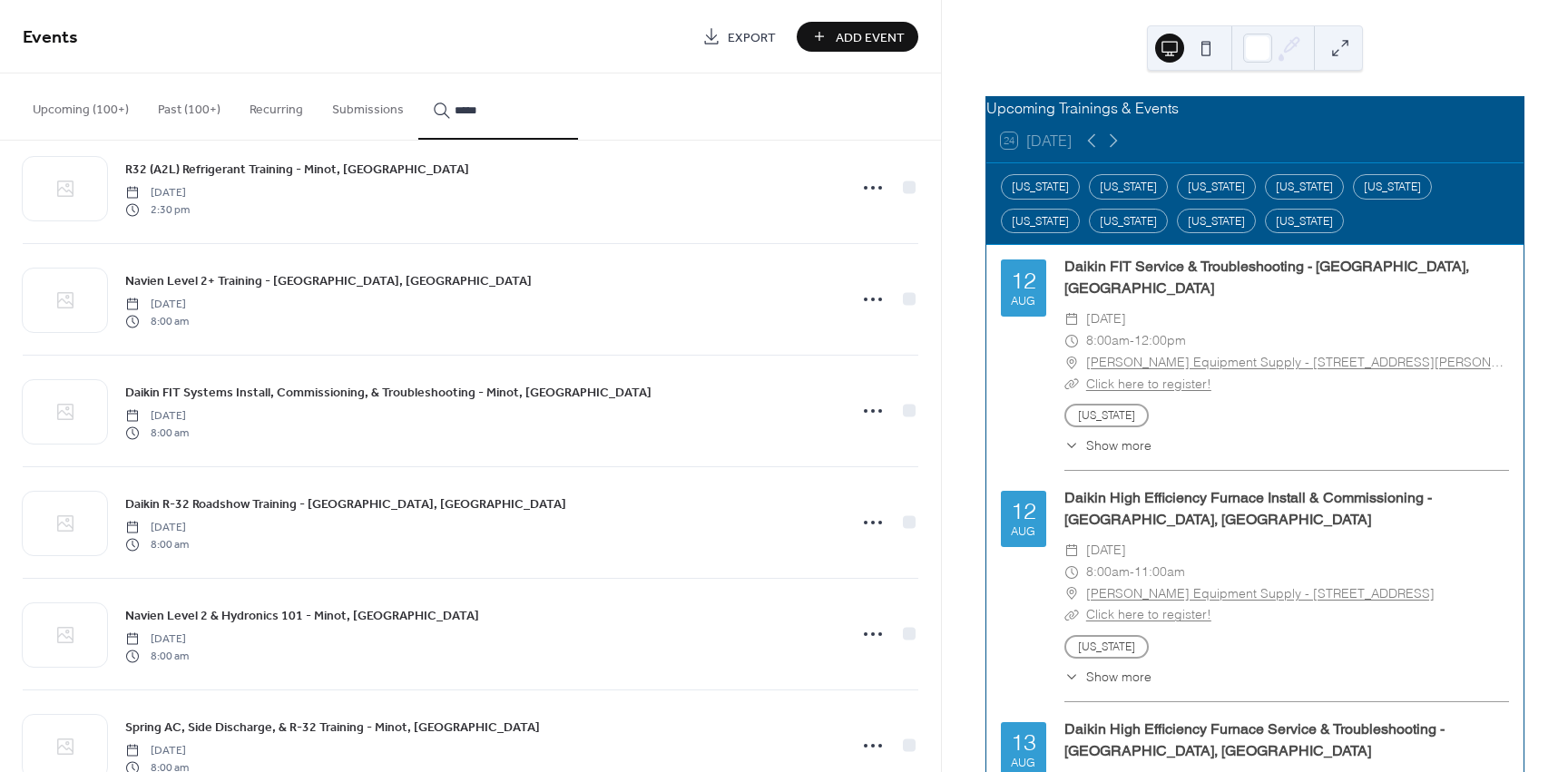 scroll, scrollTop: 0, scrollLeft: 0, axis: both 